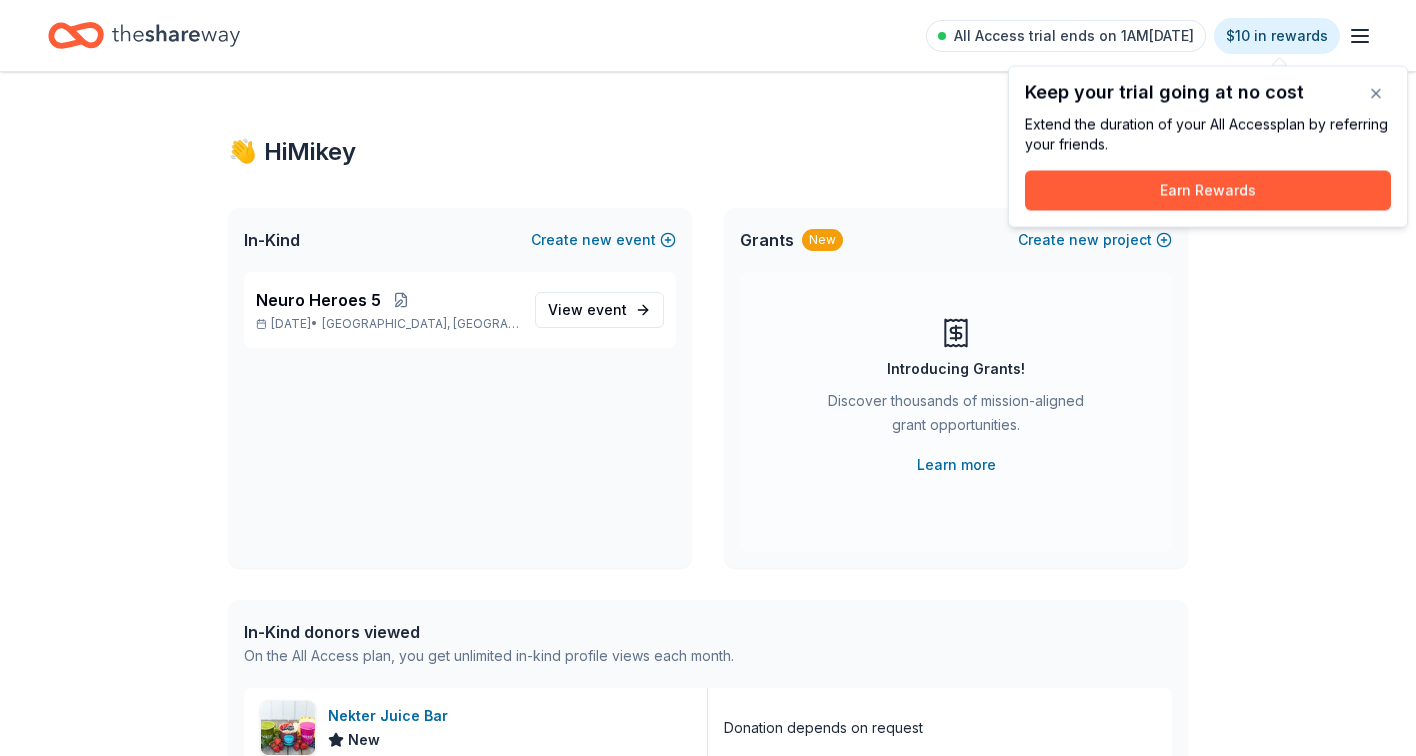 scroll, scrollTop: 0, scrollLeft: 0, axis: both 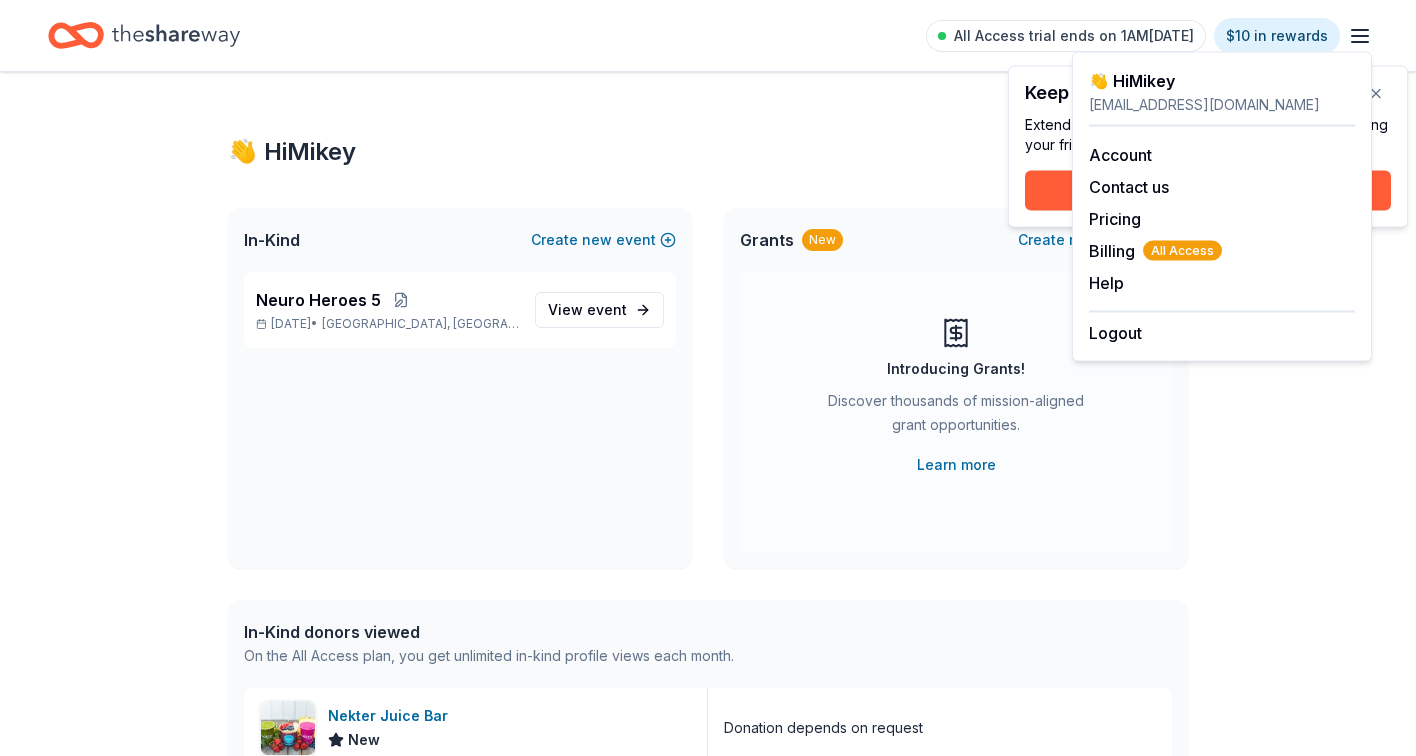 click 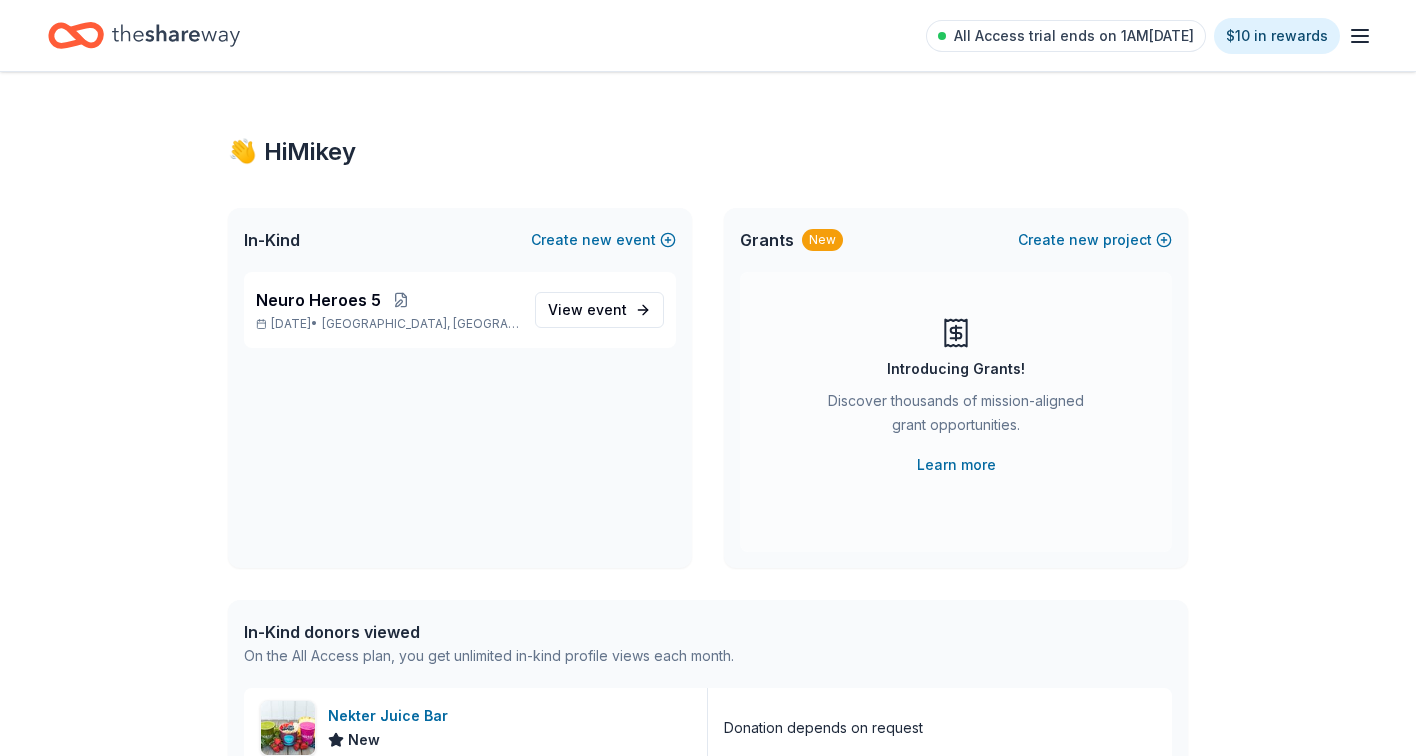 click 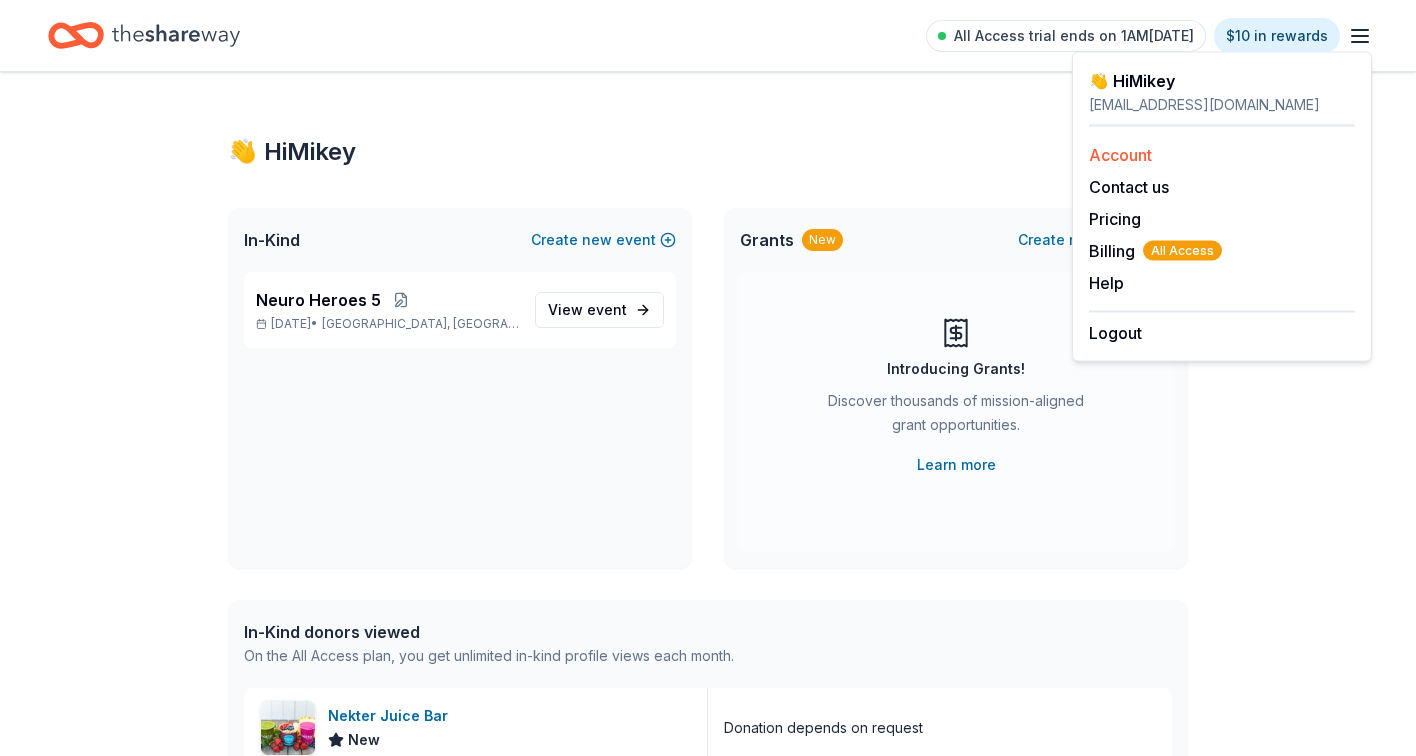 click on "Account" at bounding box center [1120, 155] 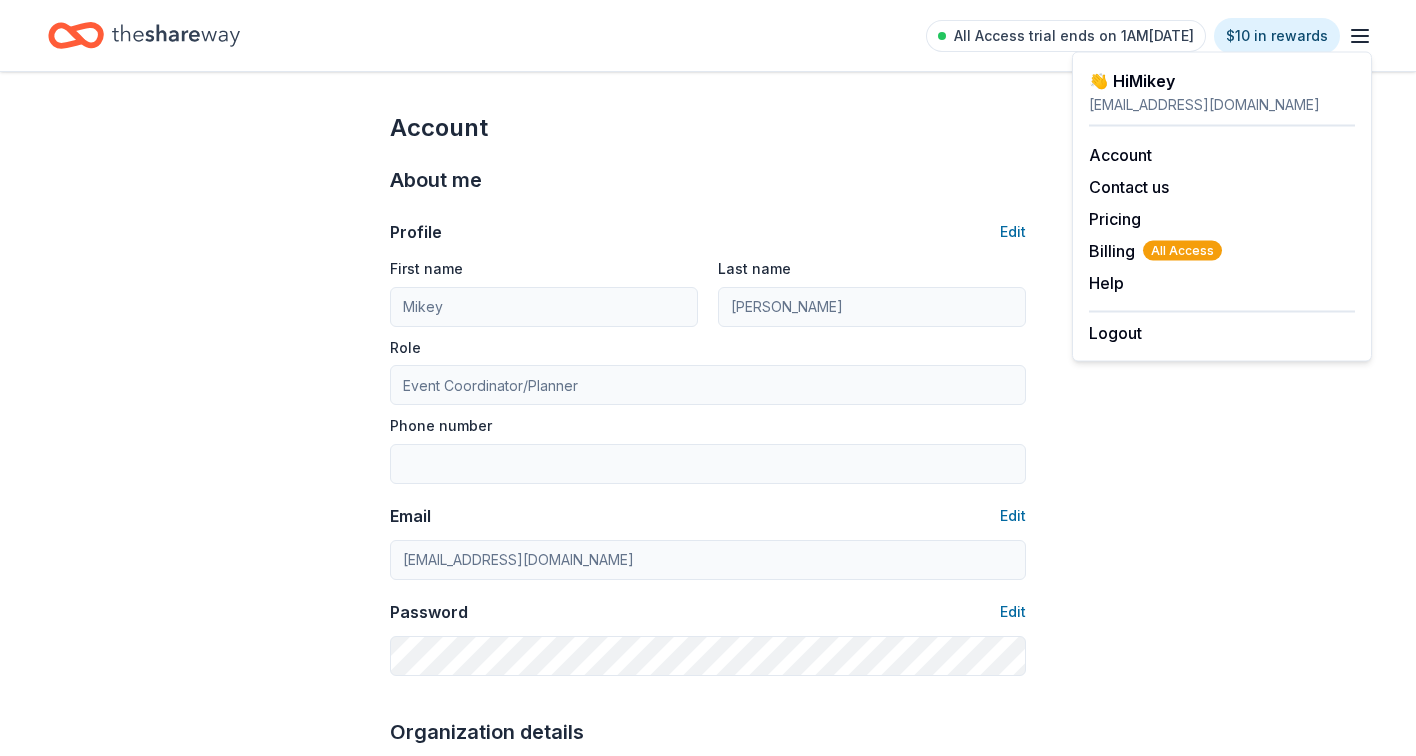 scroll, scrollTop: 0, scrollLeft: 0, axis: both 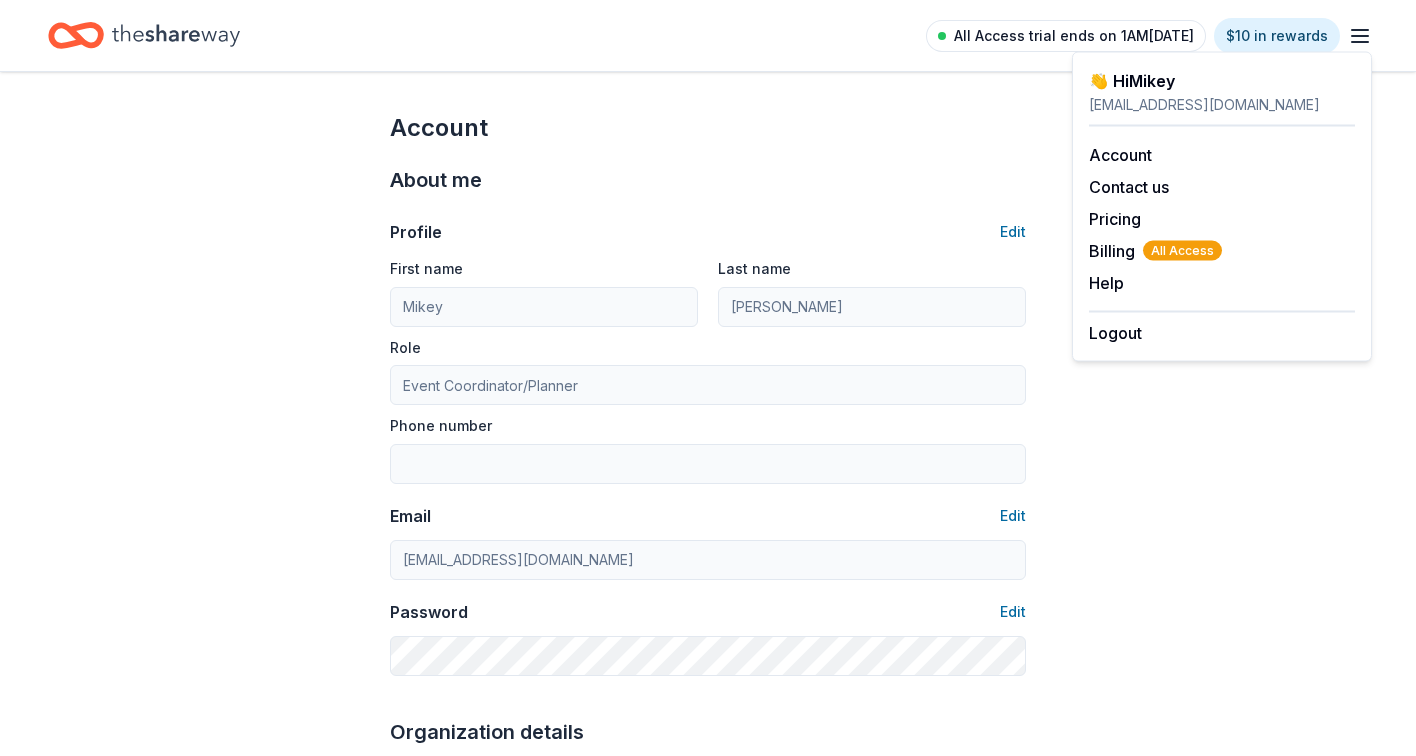 click on "All Access trial ends on 1AM[DATE]" at bounding box center (1074, 36) 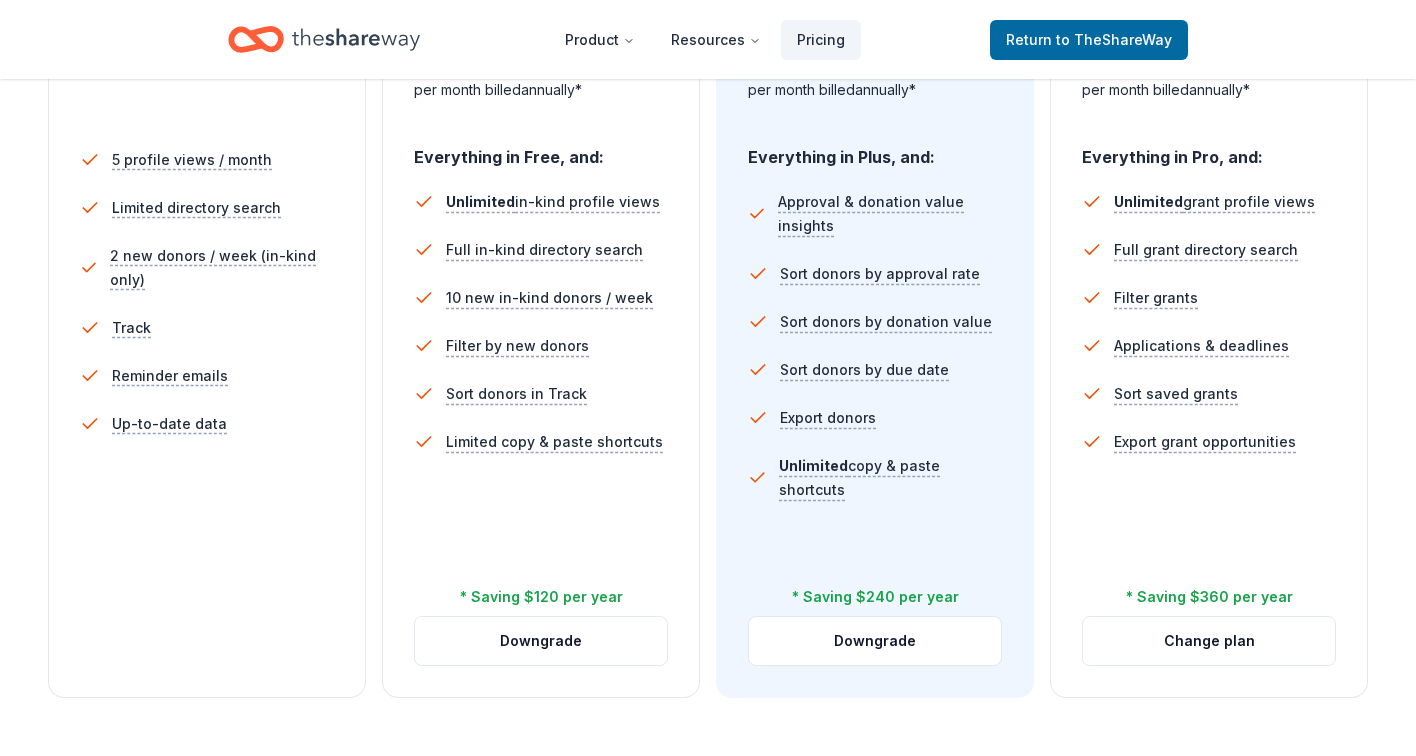scroll, scrollTop: 550, scrollLeft: 0, axis: vertical 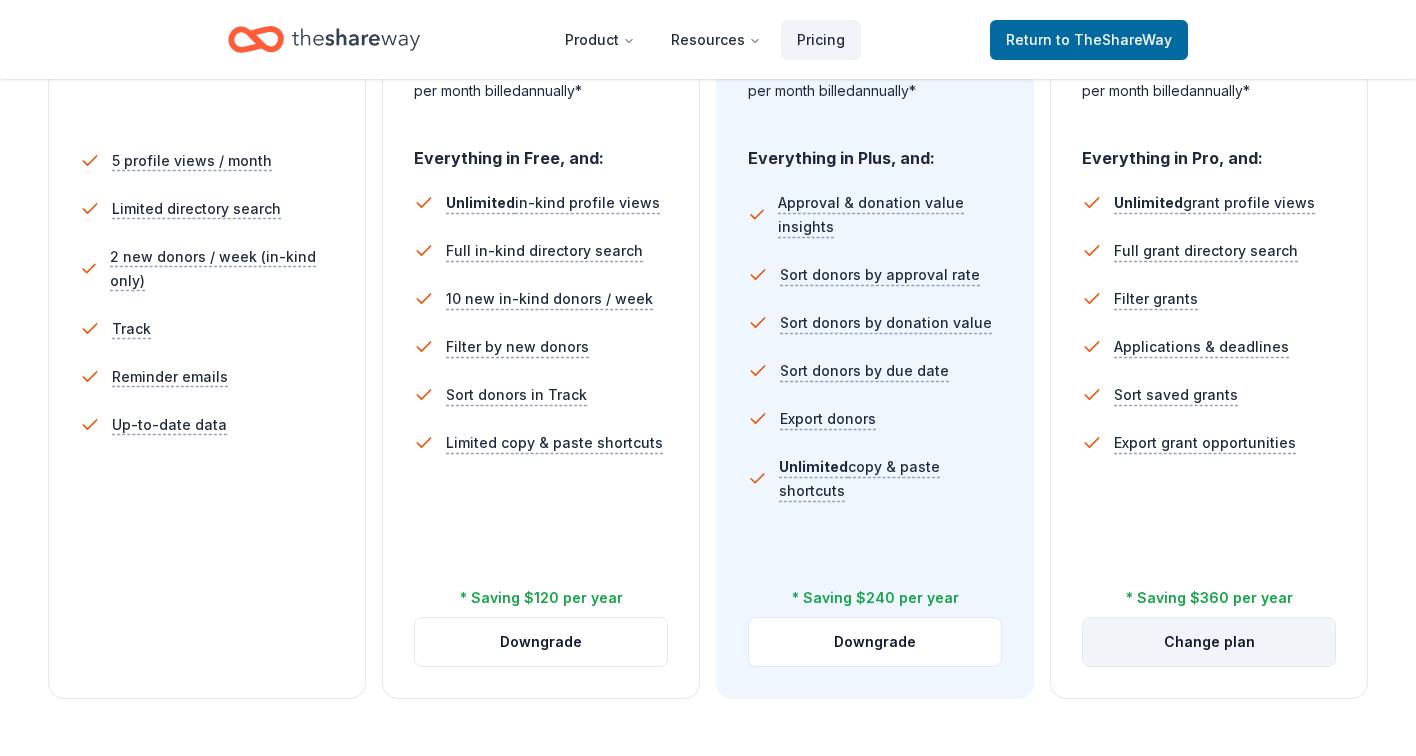click on "Change plan" at bounding box center (1209, 642) 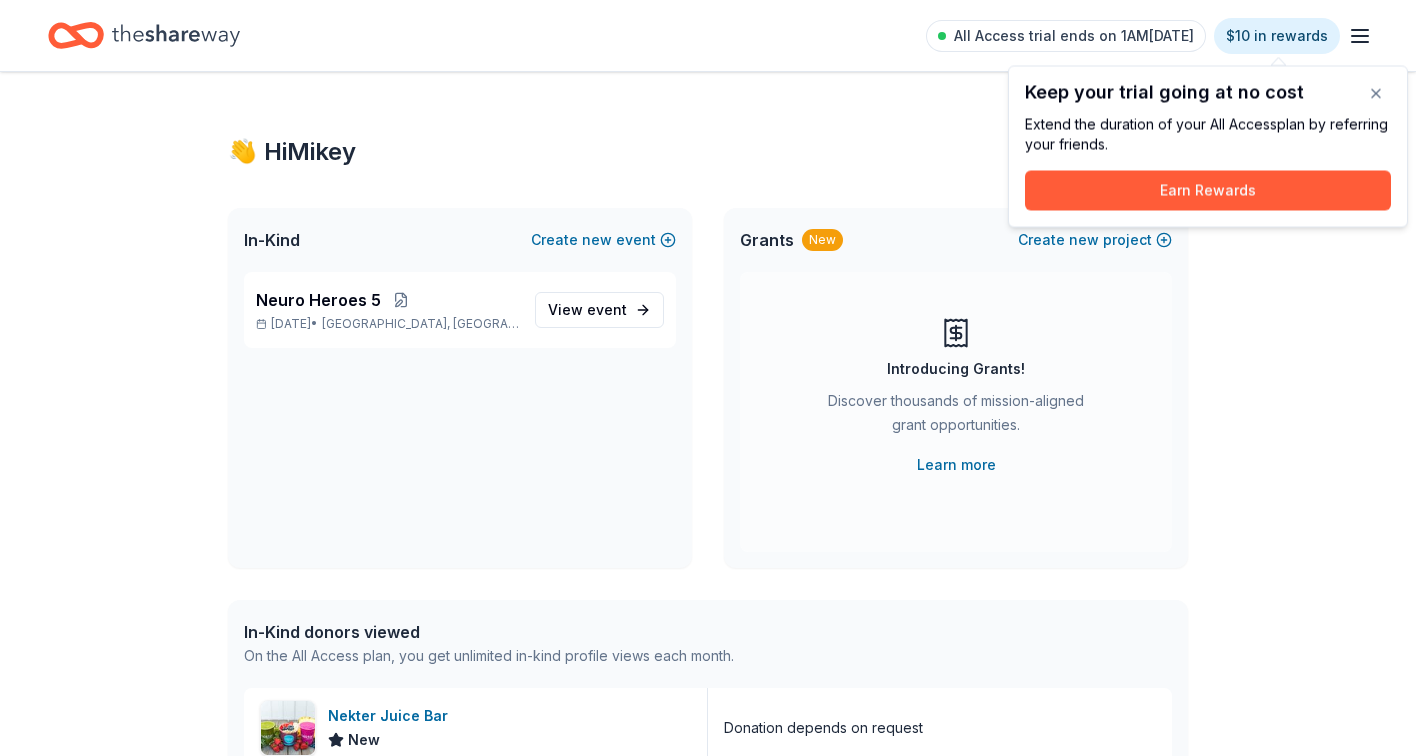 scroll, scrollTop: 0, scrollLeft: 0, axis: both 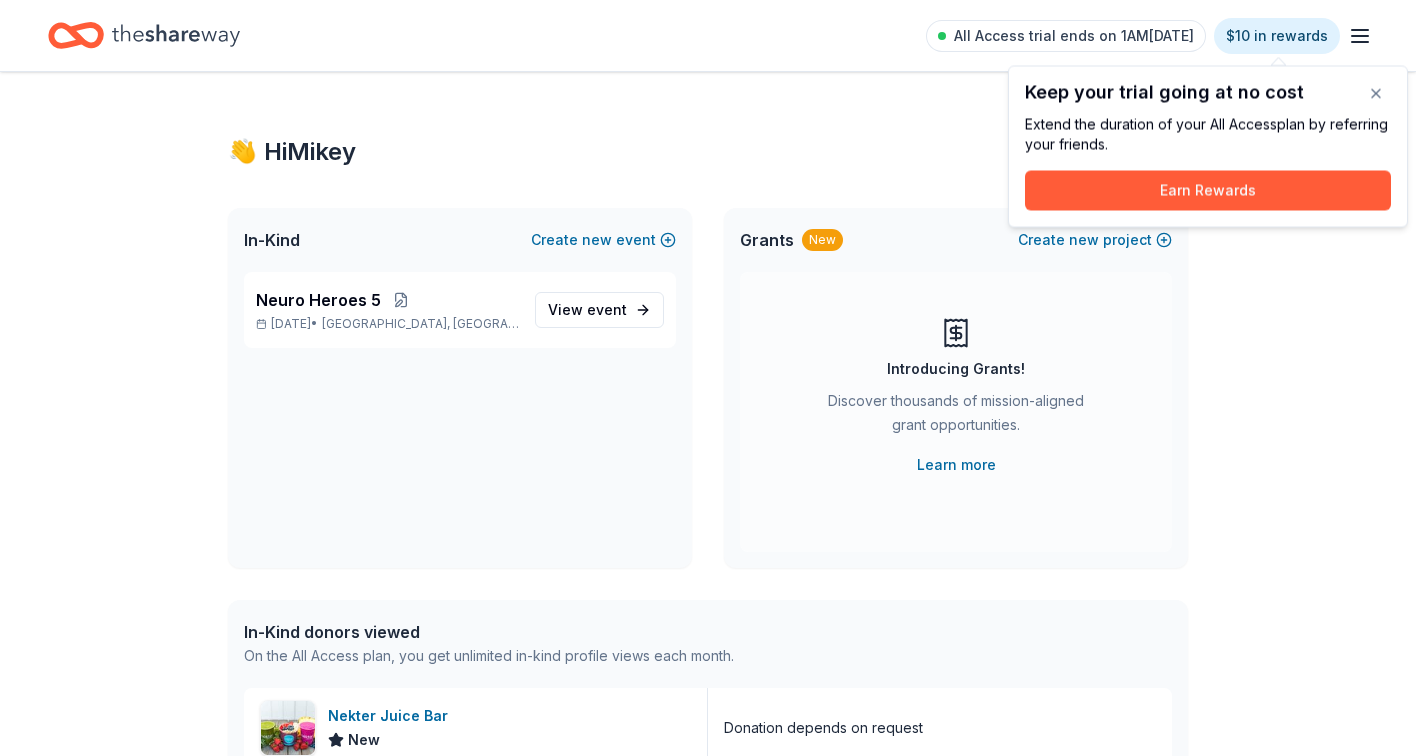 click on "Grants" at bounding box center [767, 240] 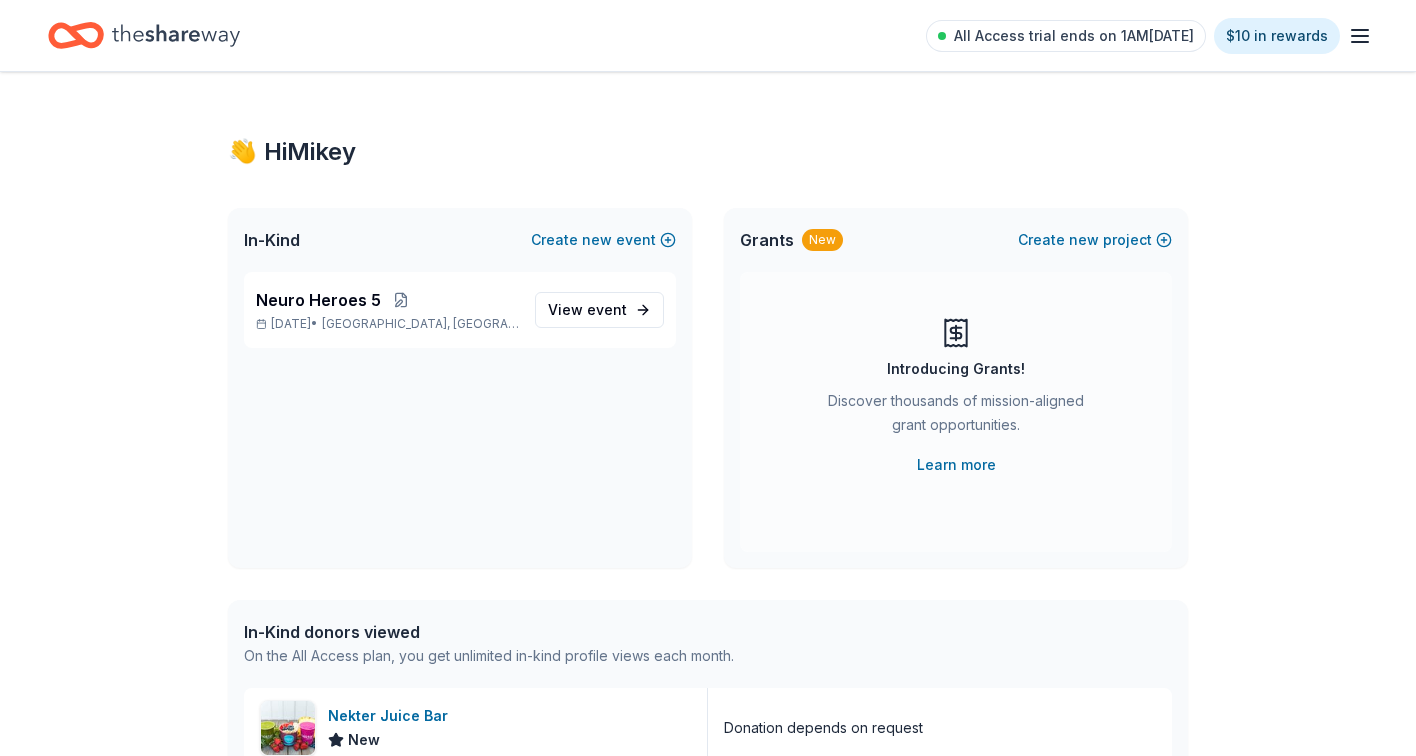 click on "Grants" at bounding box center (767, 240) 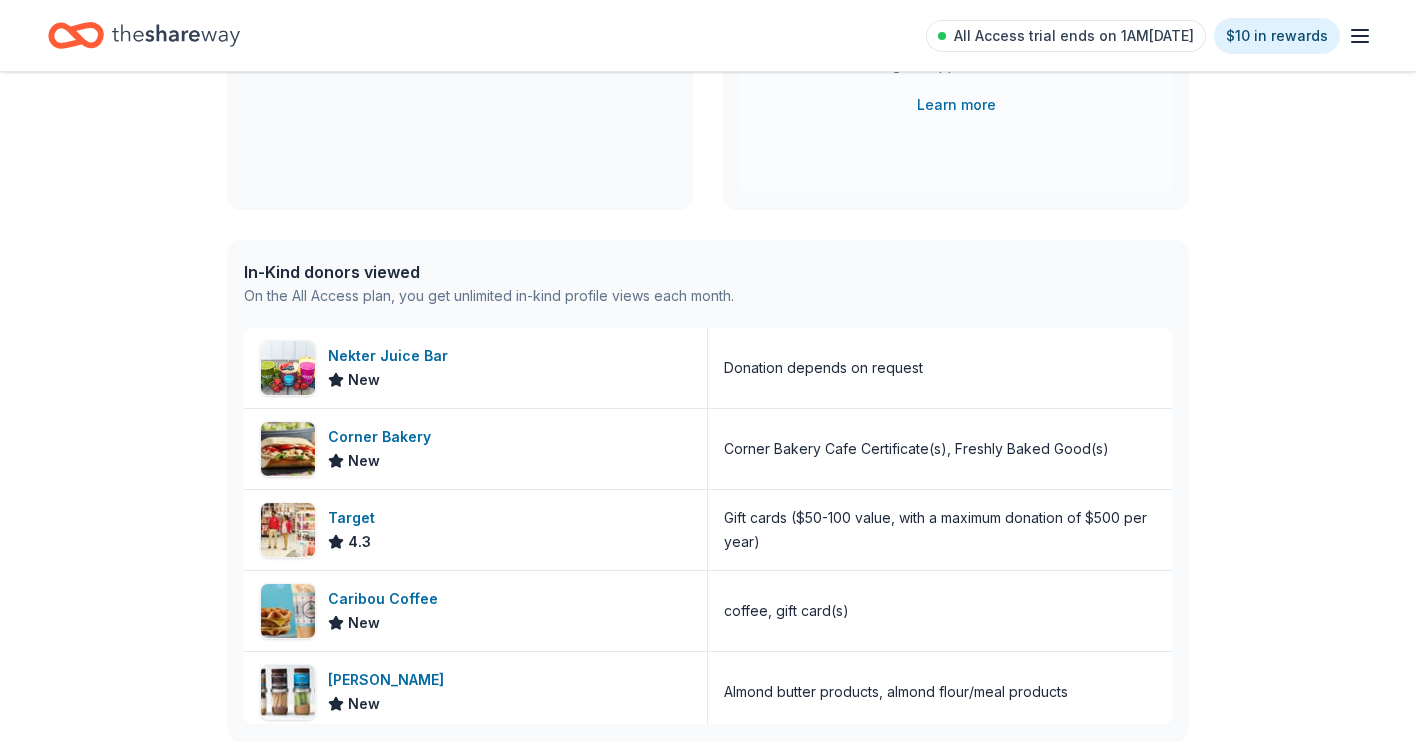 scroll, scrollTop: 374, scrollLeft: 0, axis: vertical 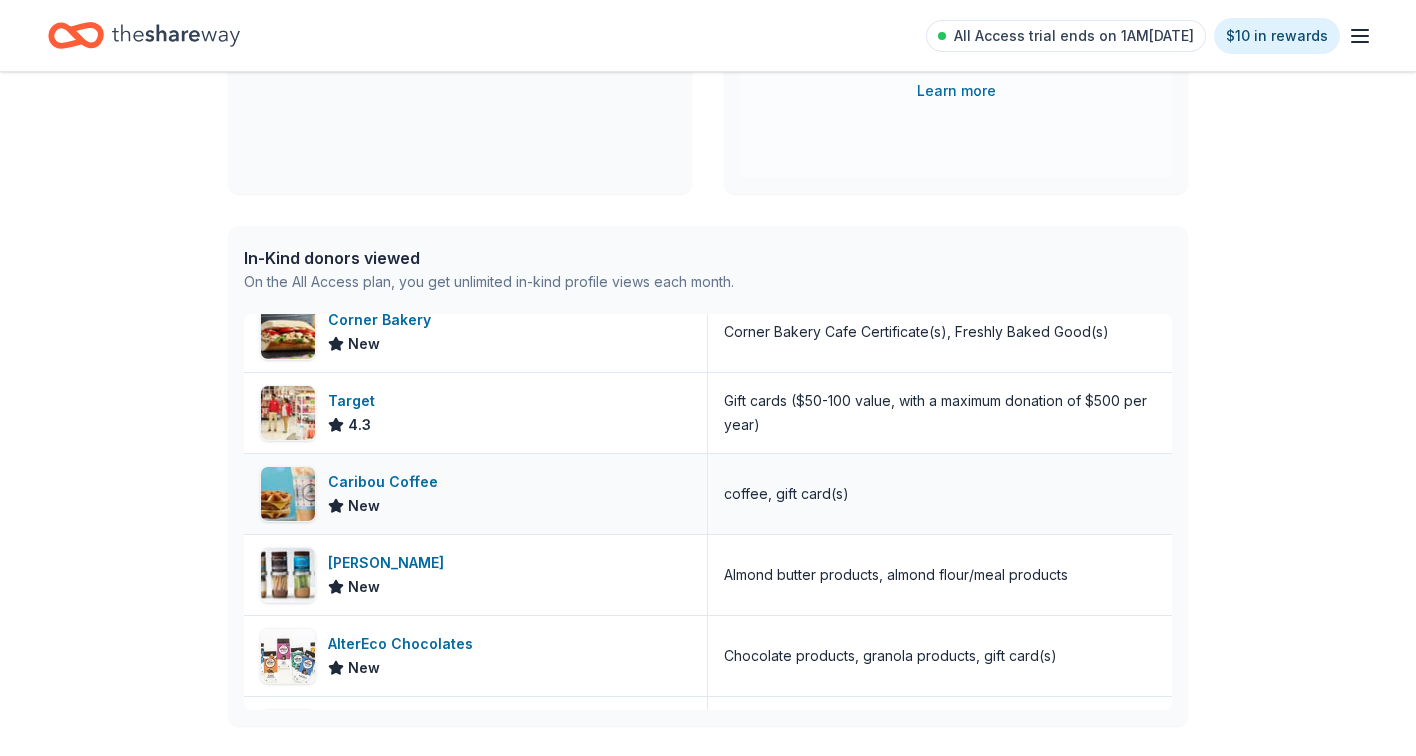 click on "Caribou Coffee" at bounding box center (387, 482) 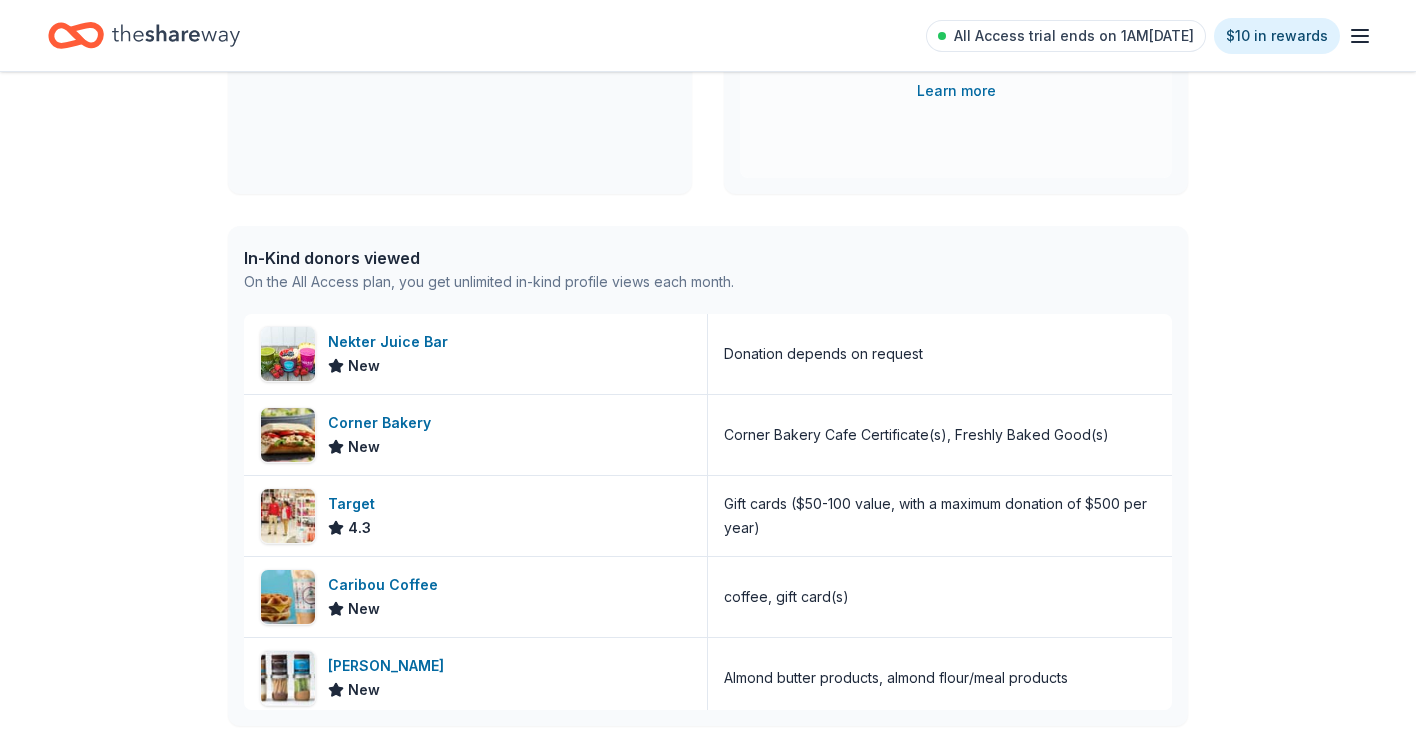 scroll, scrollTop: 0, scrollLeft: 0, axis: both 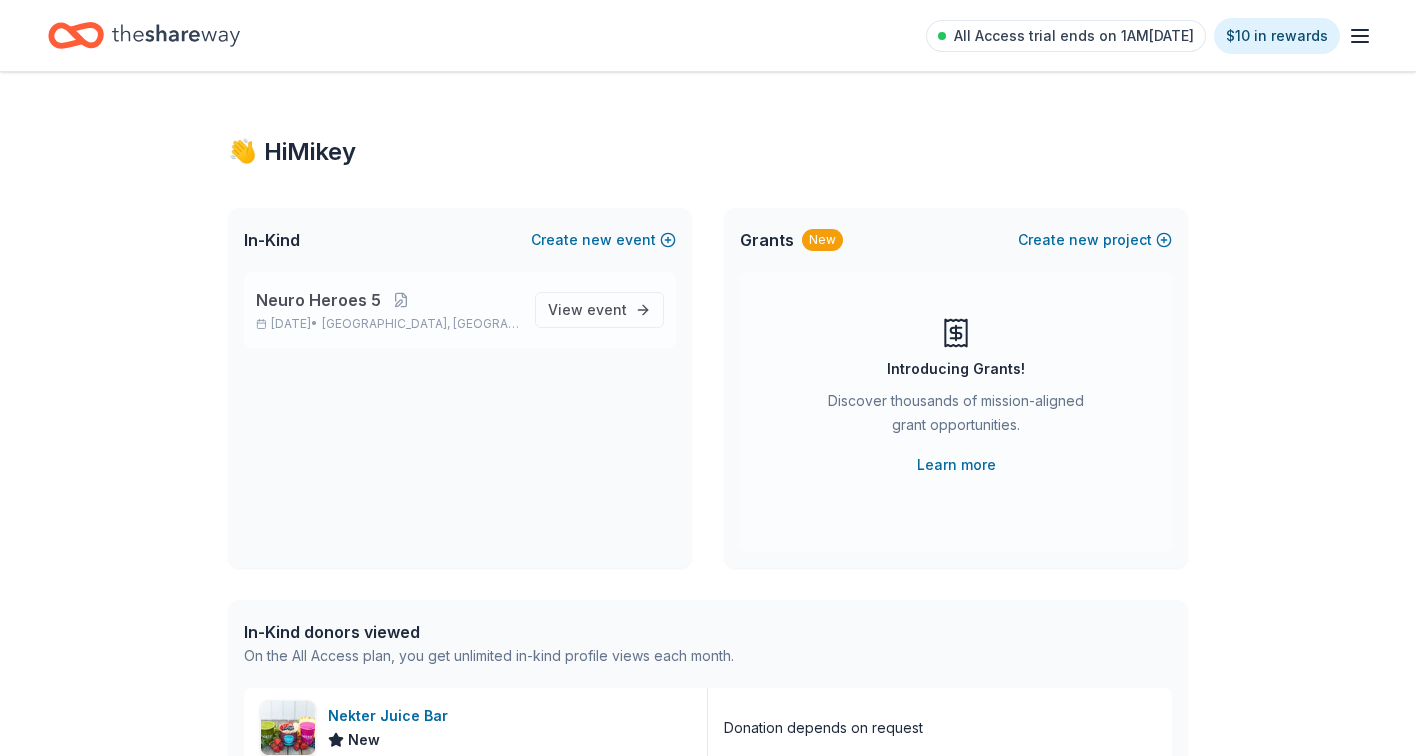 click on "Neuro Heroes 5" at bounding box center [318, 300] 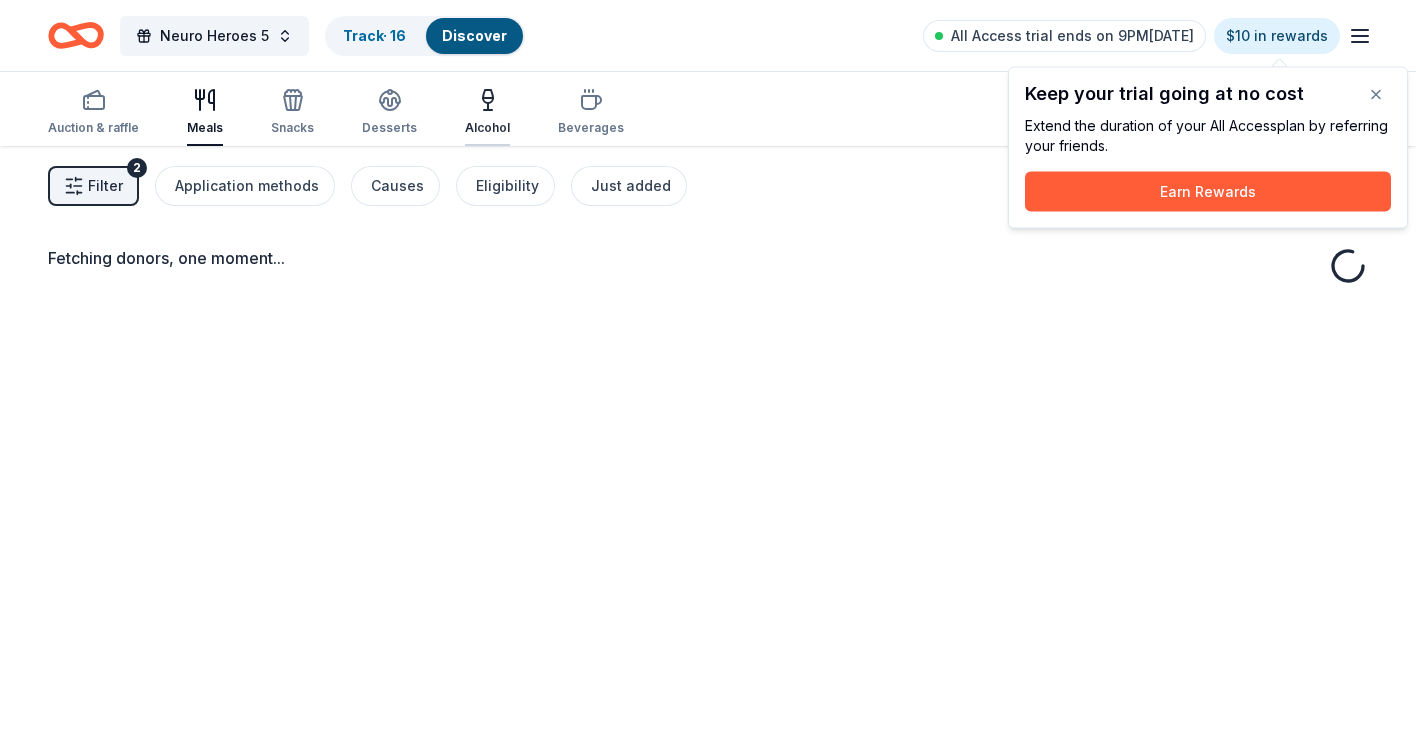 scroll, scrollTop: 0, scrollLeft: 0, axis: both 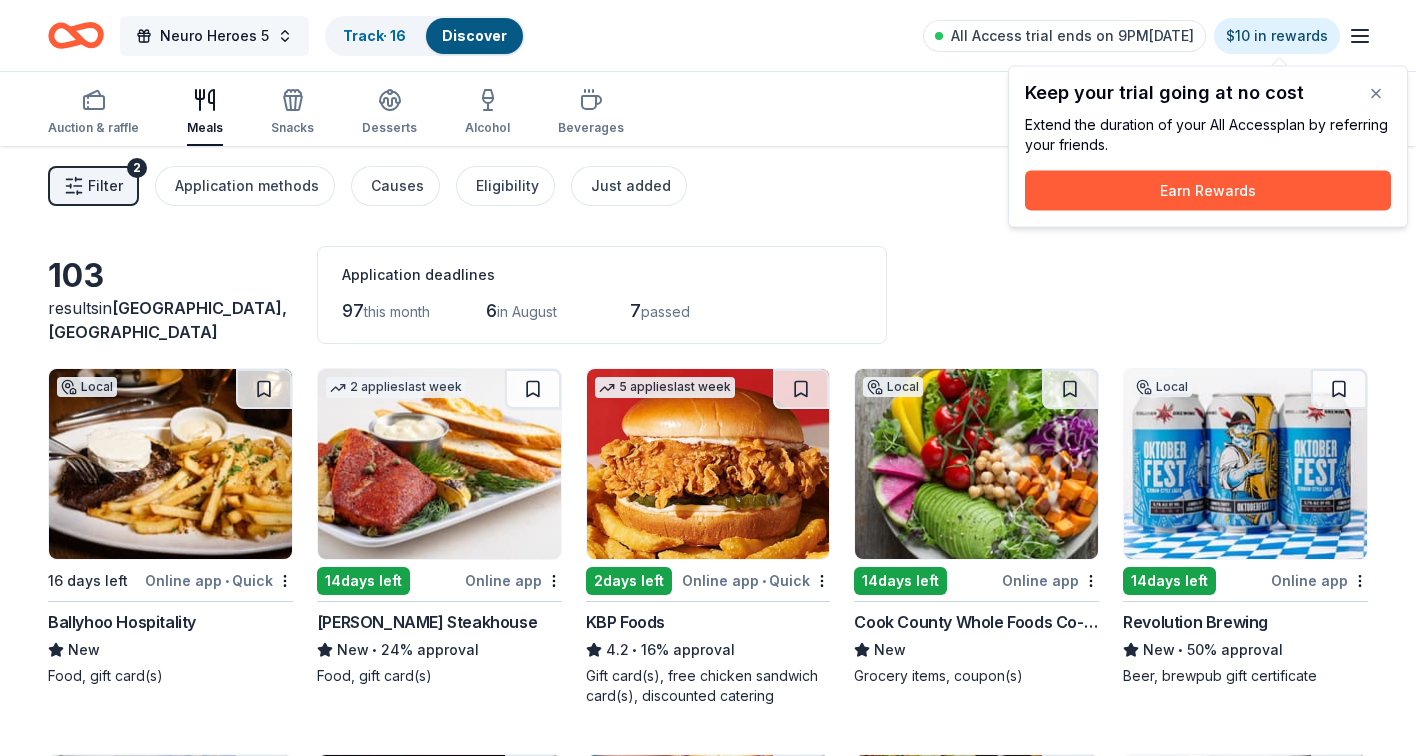 click on "Neuro Heroes 5" at bounding box center [214, 36] 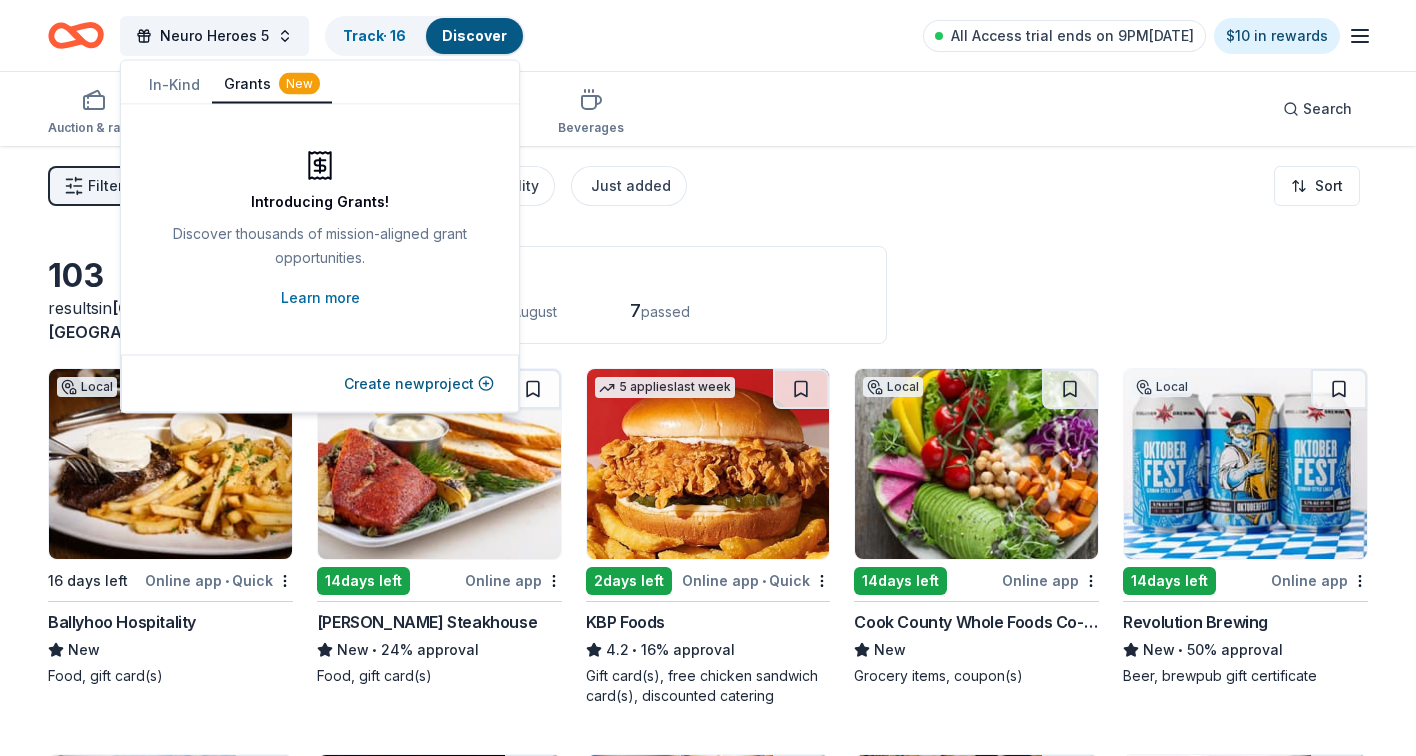 click on "Grants New" at bounding box center [272, 85] 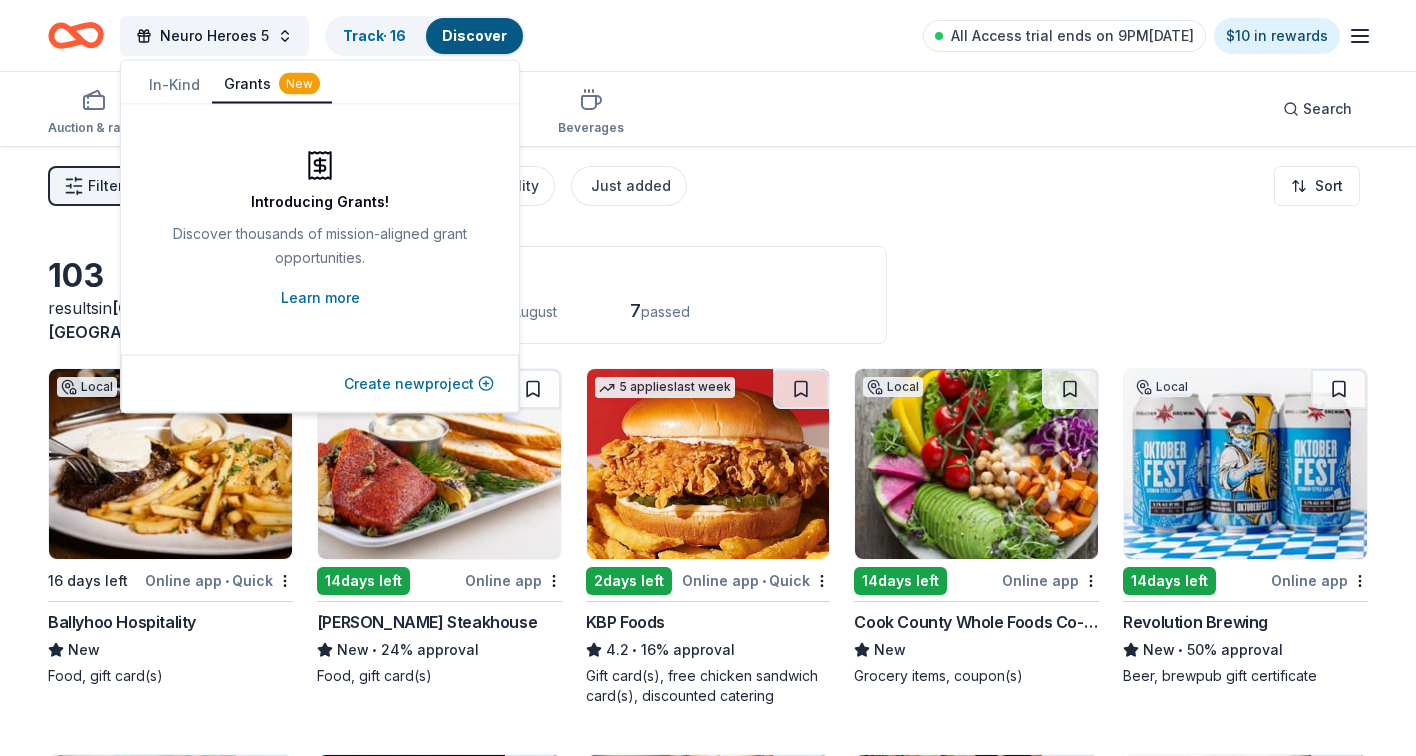 click on "Create new  project" at bounding box center [419, 384] 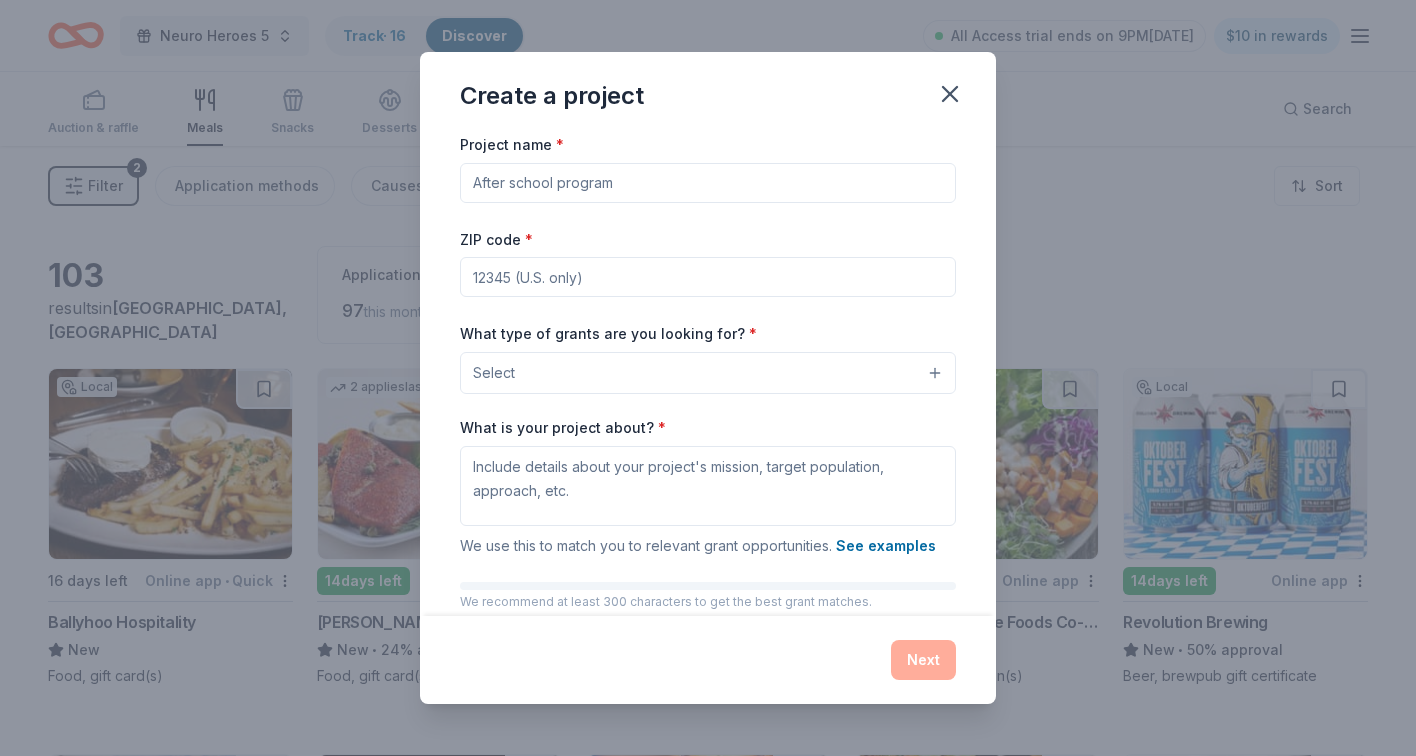 click on "Project name *" at bounding box center [708, 183] 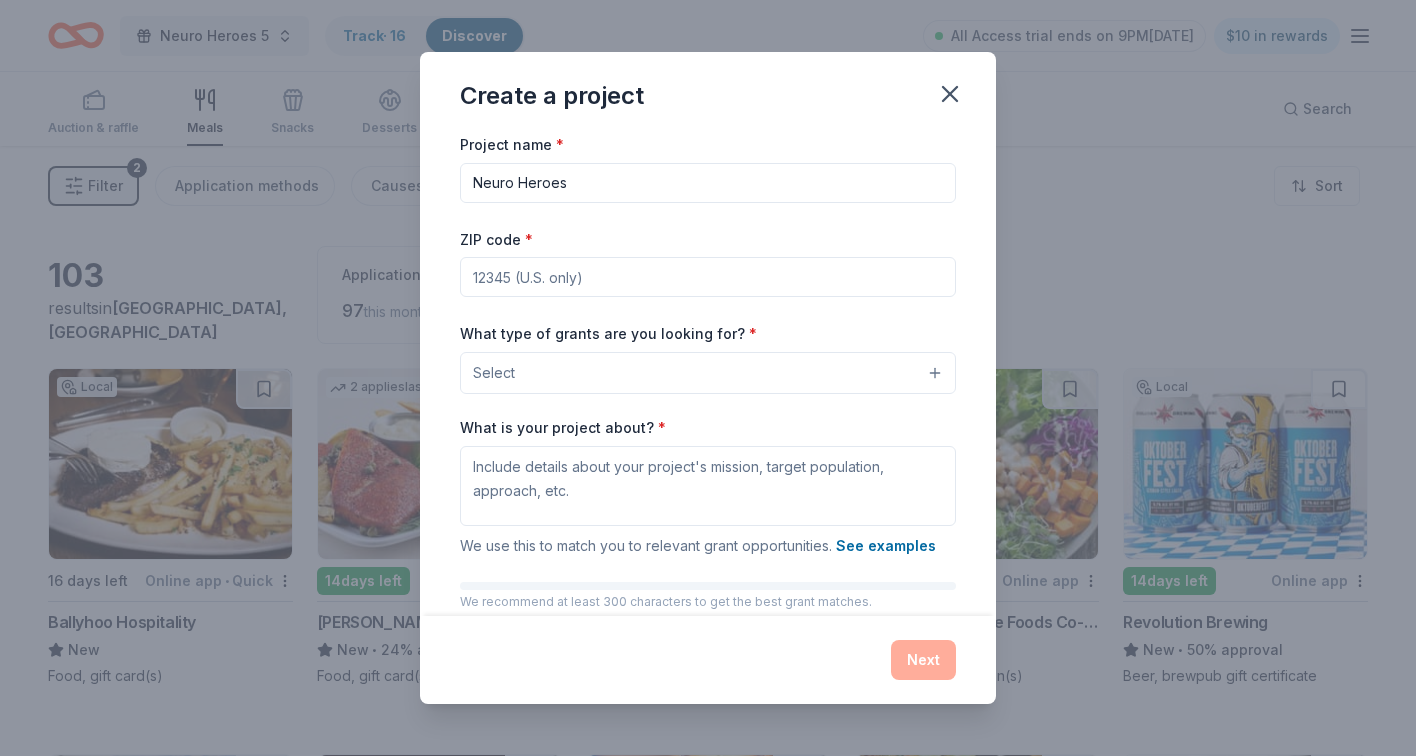 type on "Neuro Heroes" 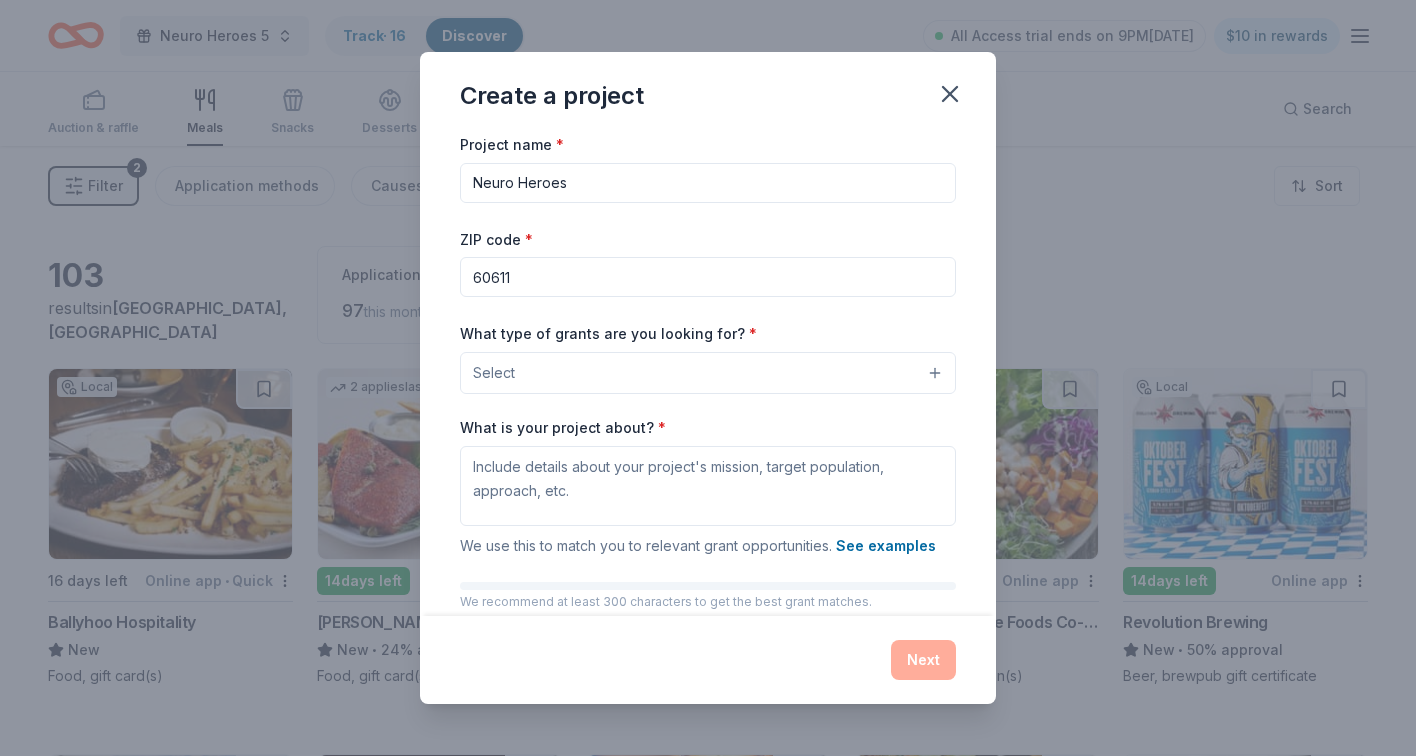 type on "60611" 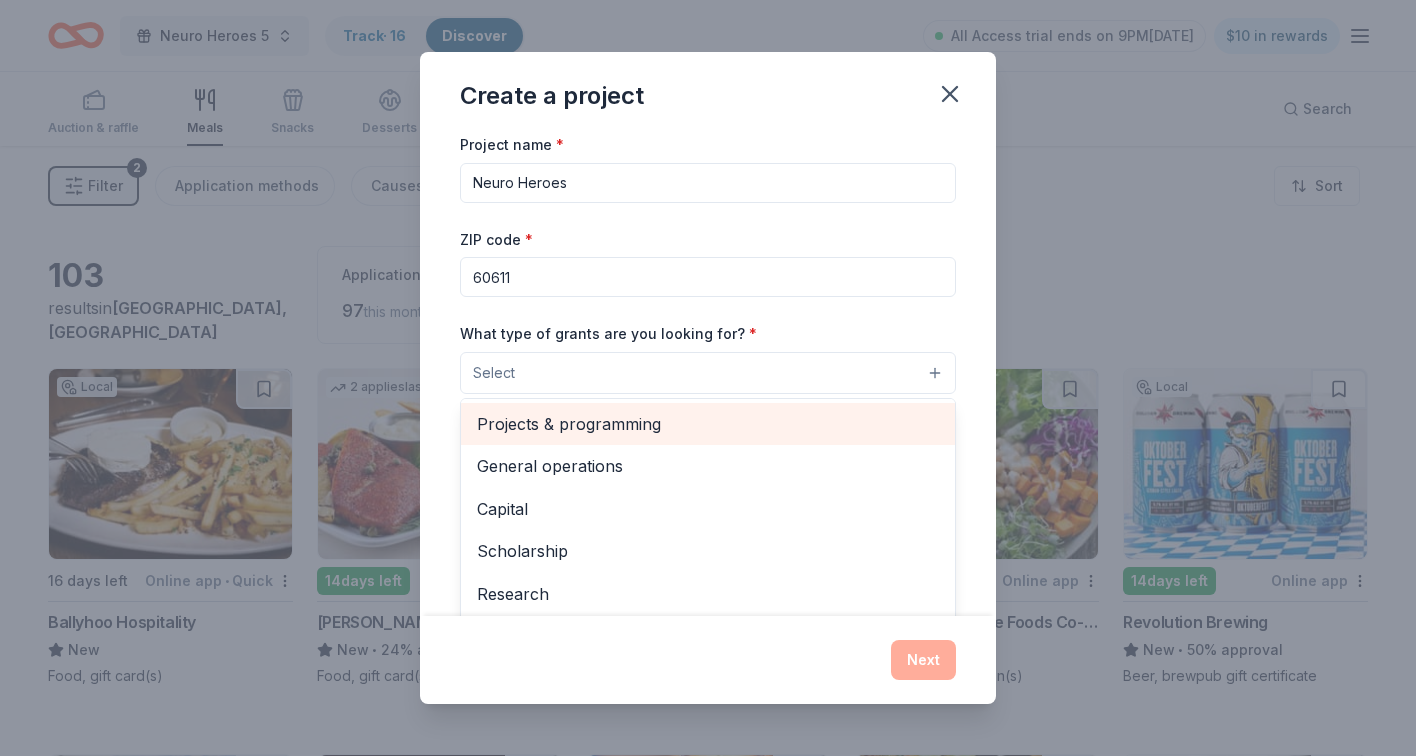 click on "Projects & programming" at bounding box center (708, 424) 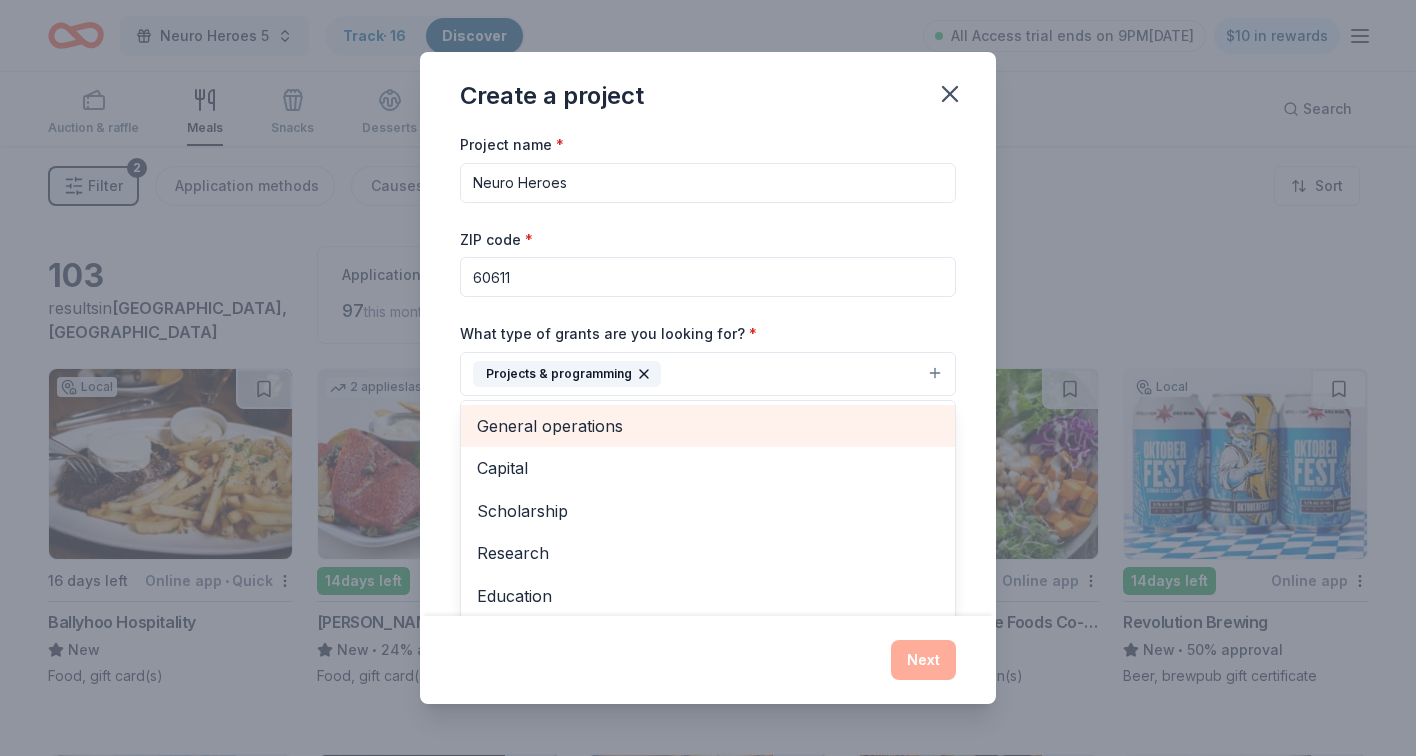 click on "General operations" at bounding box center (708, 426) 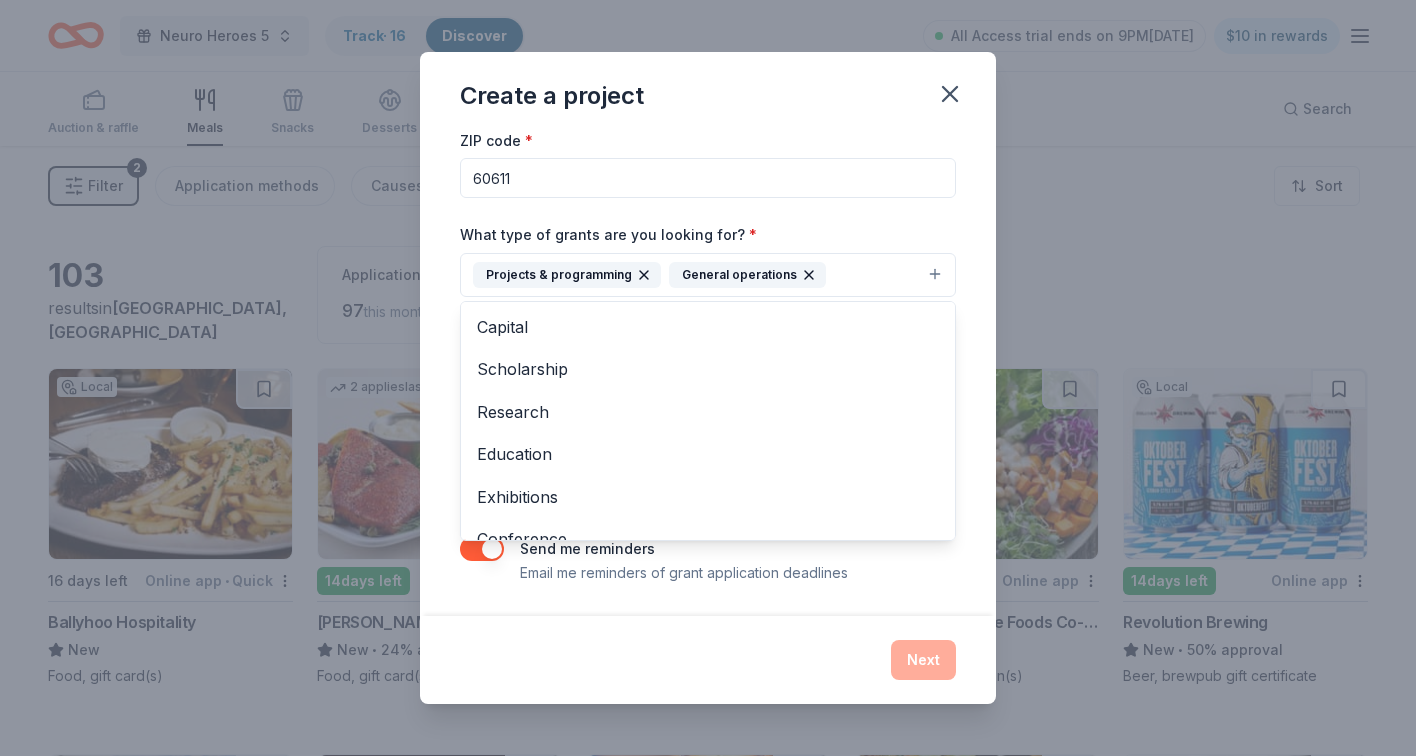 scroll, scrollTop: 97, scrollLeft: 0, axis: vertical 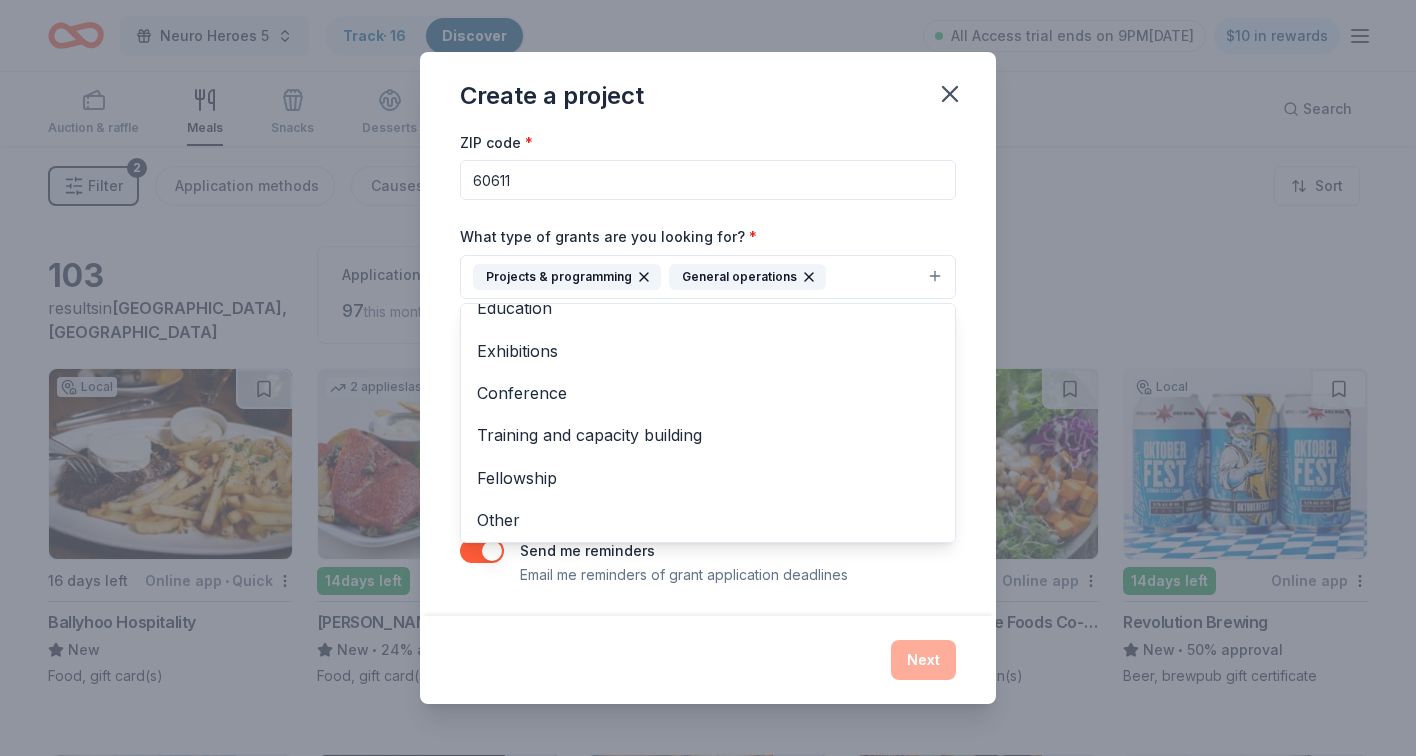 click on "Project name * Neuro Heroes ZIP code * 60611 What type of grants are you looking for? * Projects & programming General operations Capital Scholarship Research Education Exhibitions Conference Training and capacity building Fellowship Other What is your project about? * We use this to match you to relevant grant opportunities.   See examples We recommend at least 300 characters to get the best grant matches. Send me reminders Email me reminders of grant application deadlines" at bounding box center [708, 310] 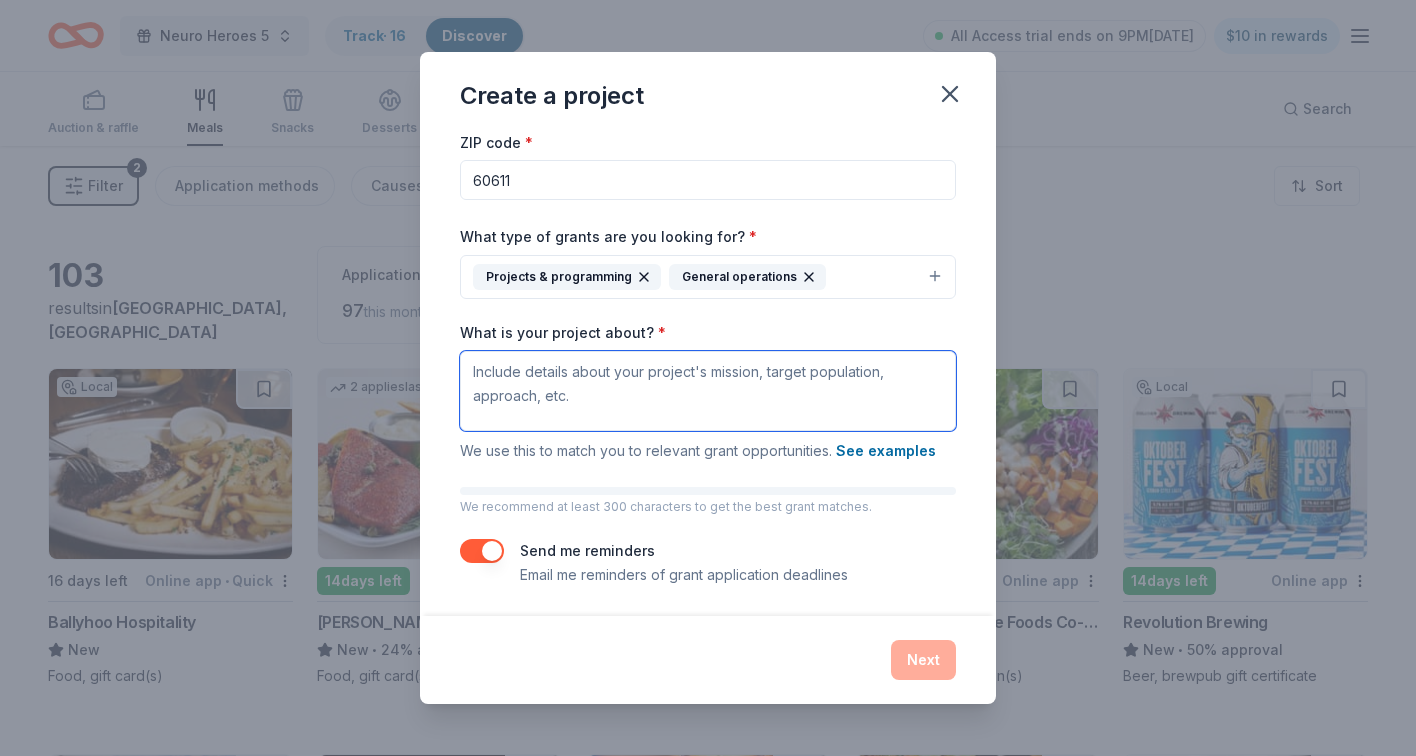 click on "What is your project about? *" at bounding box center [708, 391] 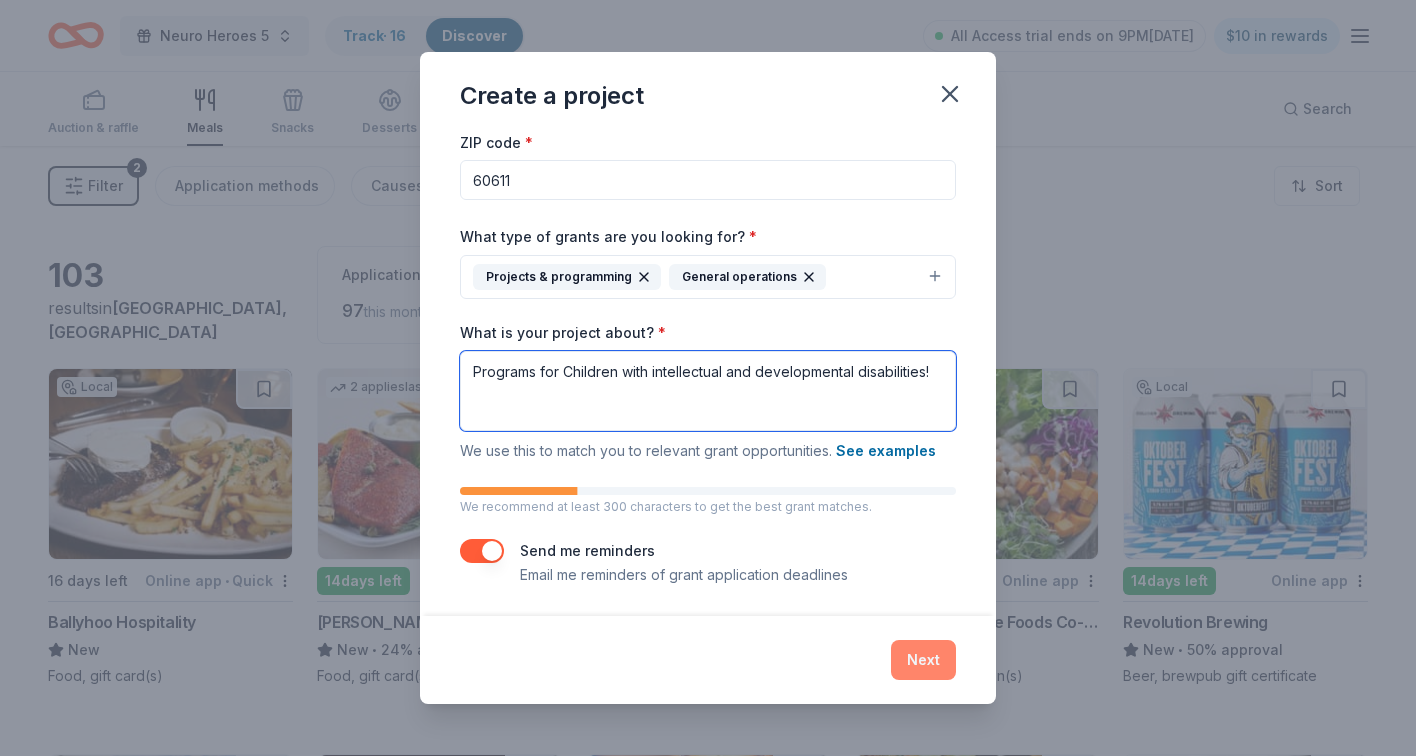 type on "Programs for Children with intellectual and developmental disabilities!" 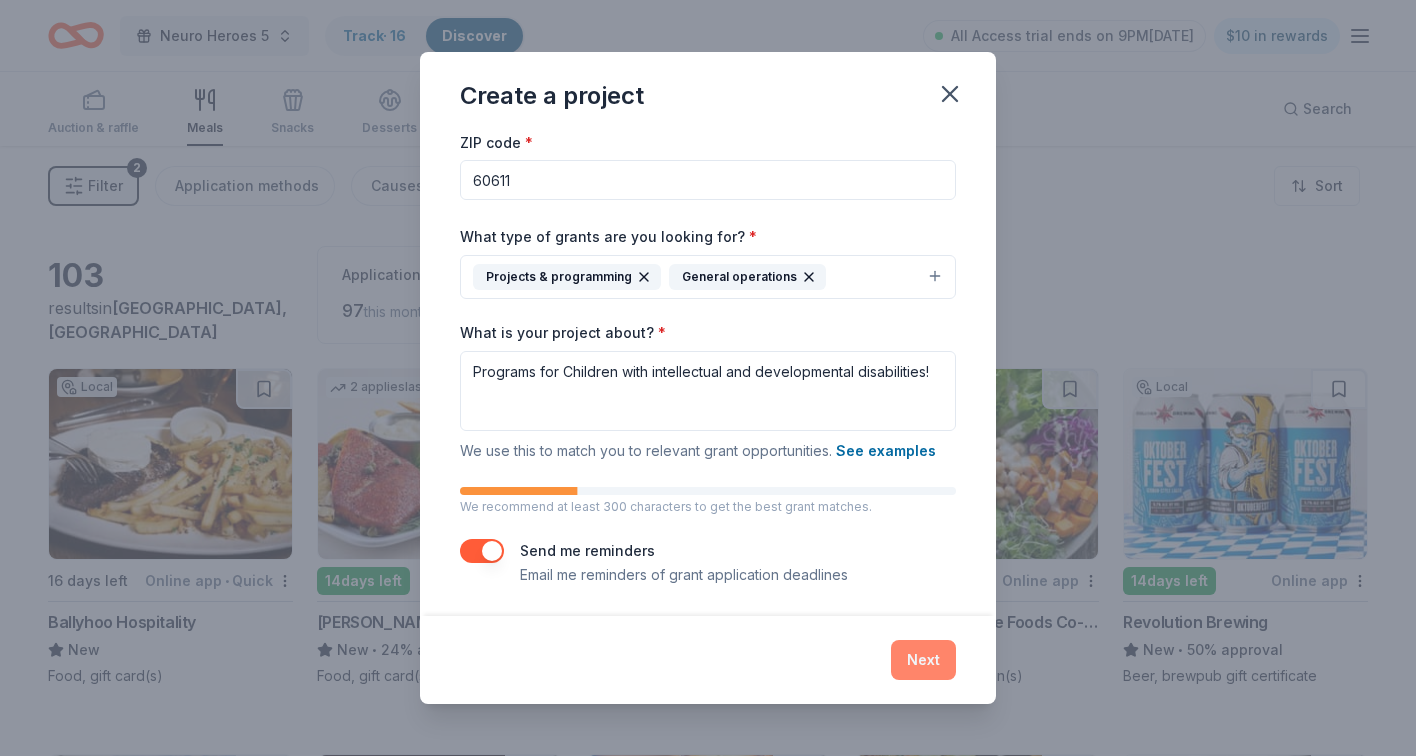 click on "Next" at bounding box center [923, 660] 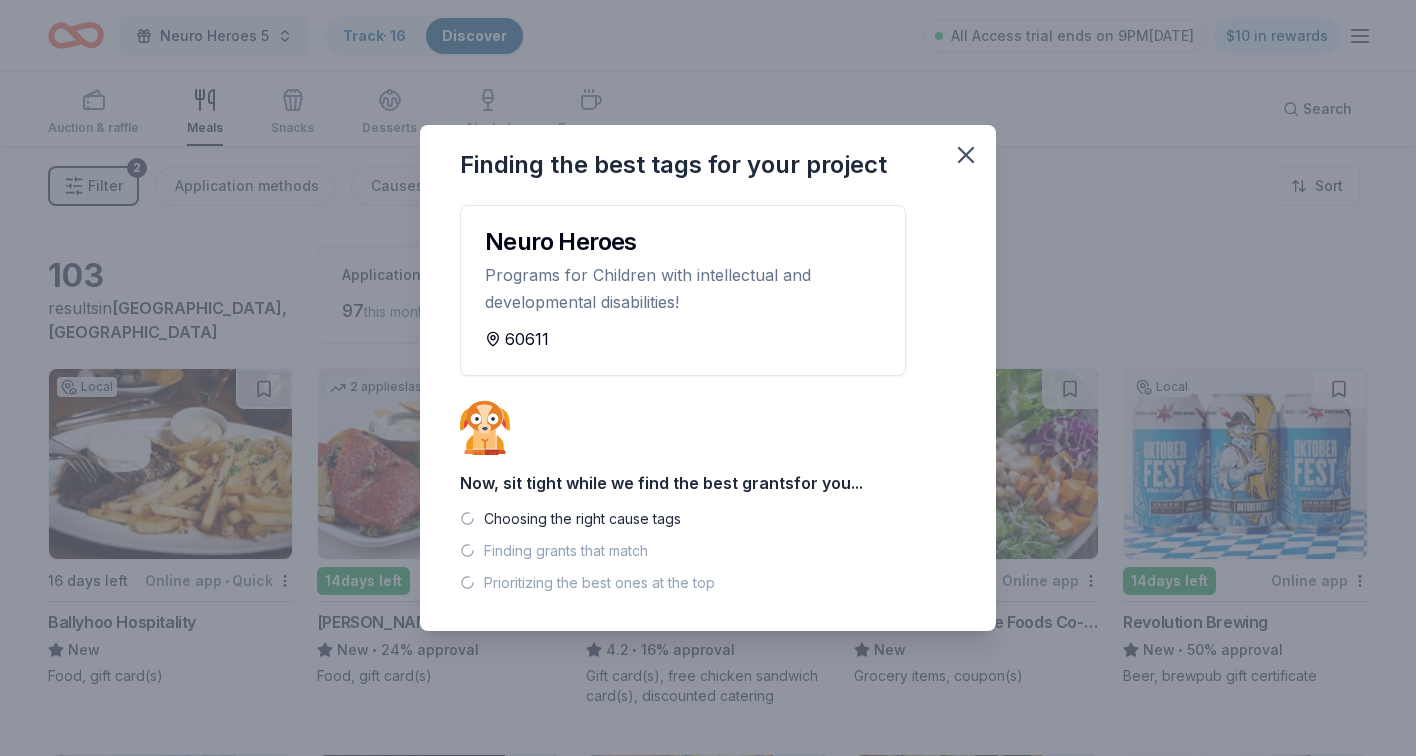 scroll, scrollTop: 0, scrollLeft: 0, axis: both 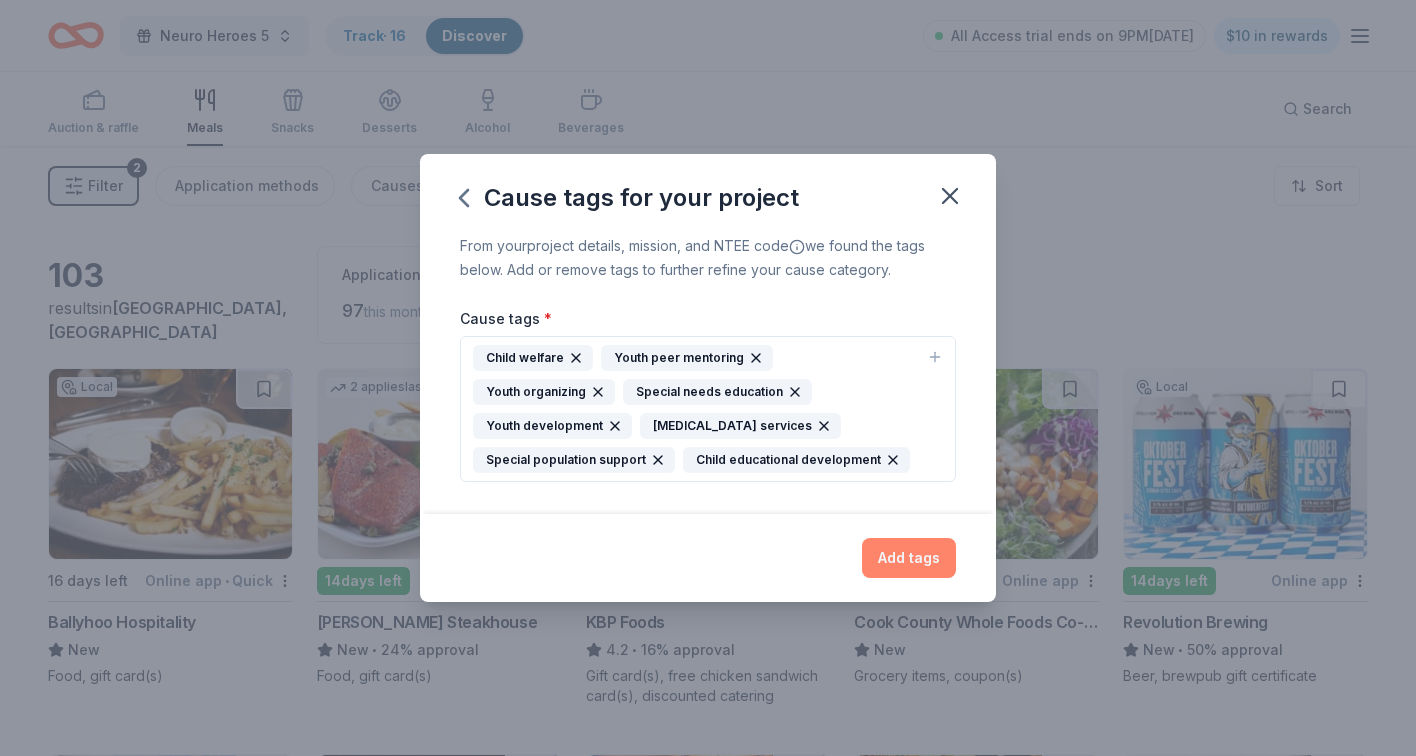 click on "Add tags" at bounding box center [909, 558] 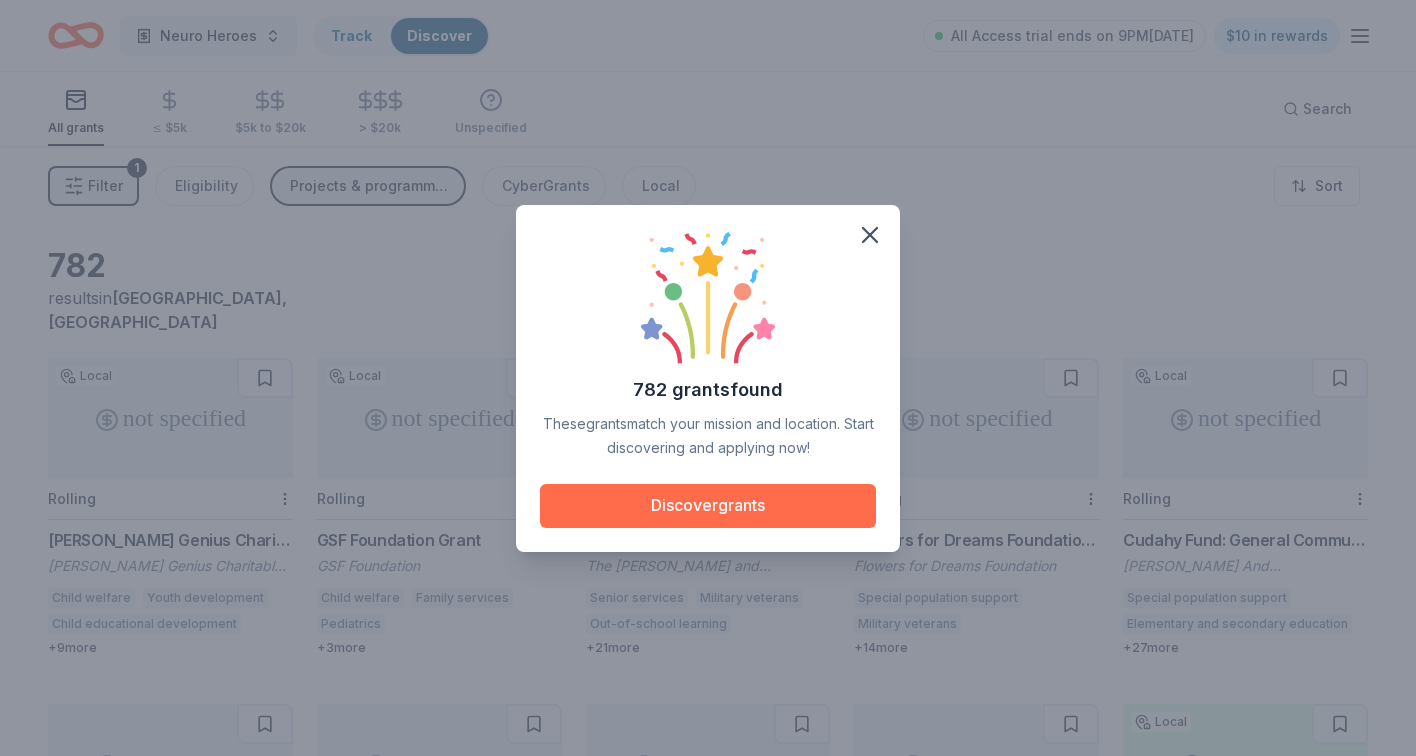 click on "Discover  grants" at bounding box center [708, 506] 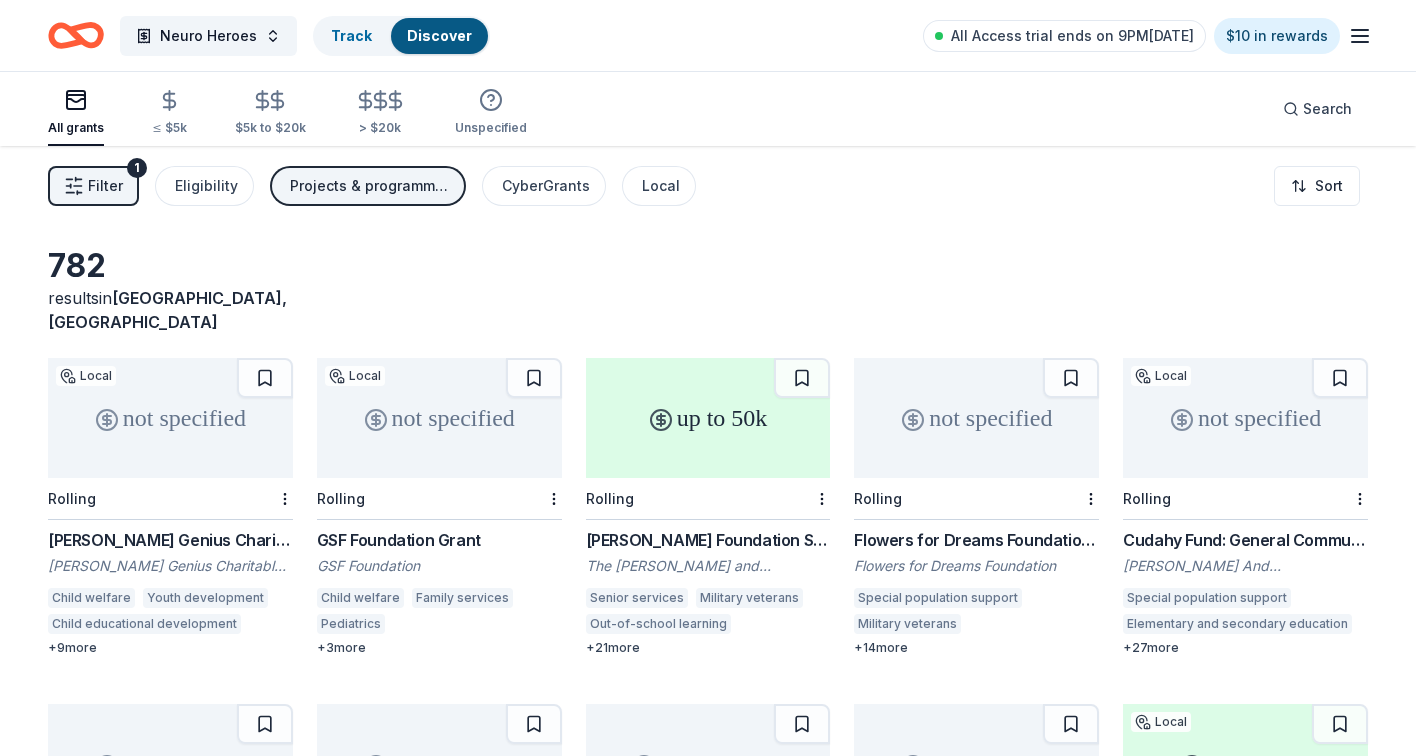 scroll, scrollTop: 0, scrollLeft: 0, axis: both 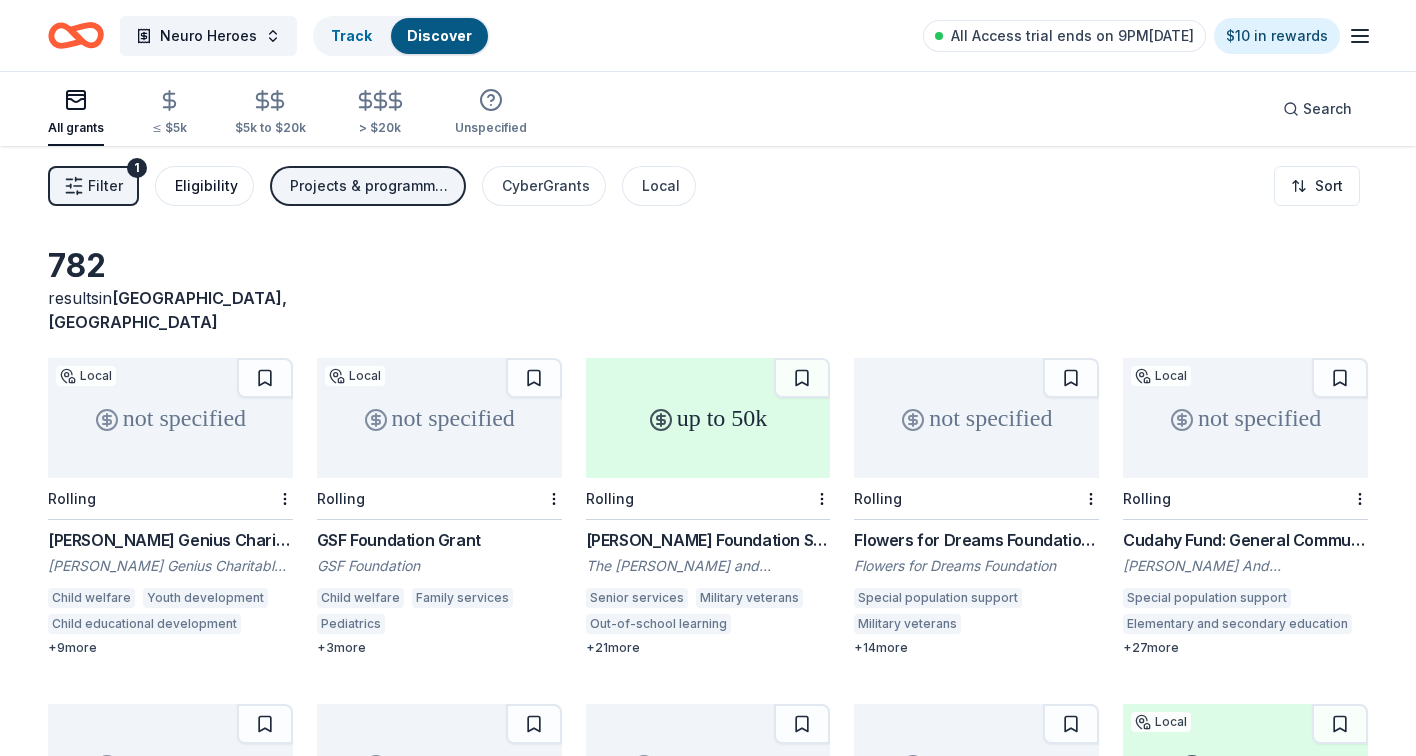 click on "Eligibility" at bounding box center [206, 186] 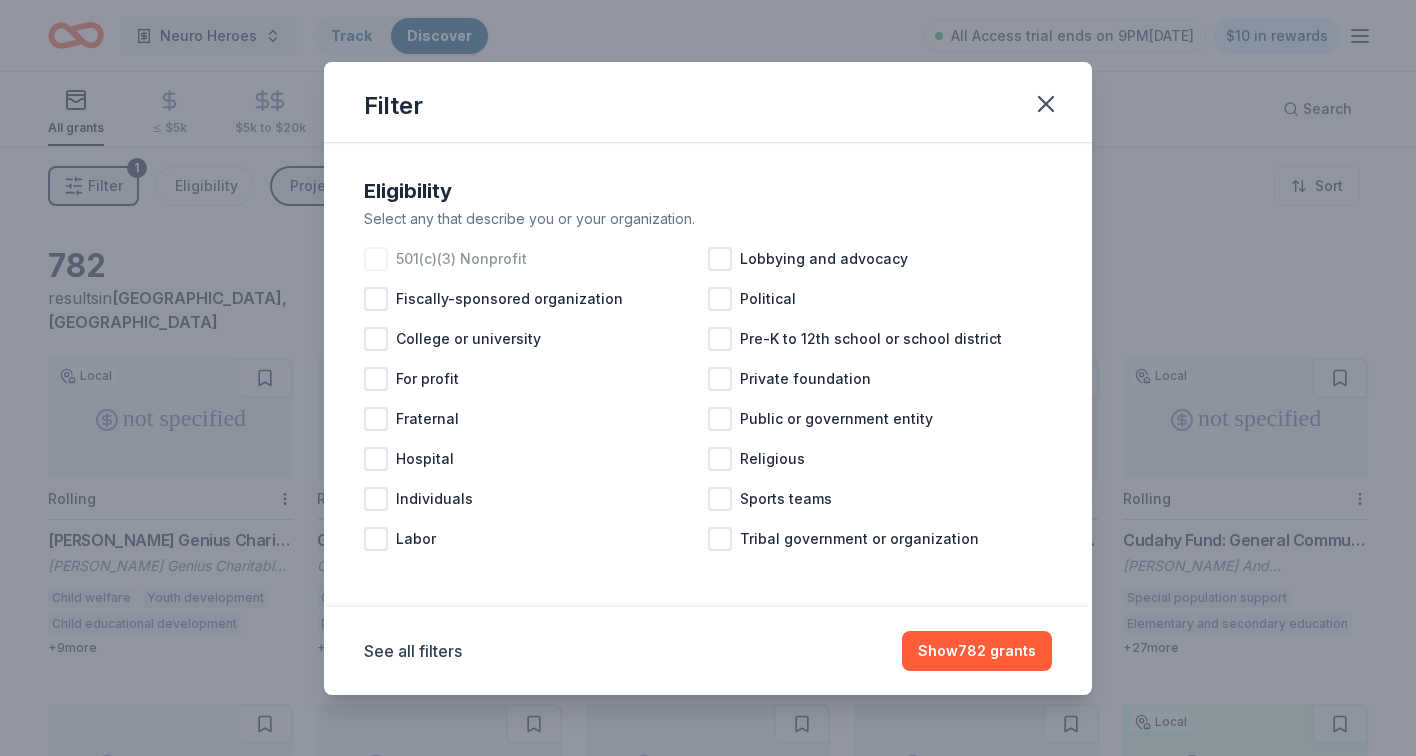 click on "501(c)(3) Nonprofit" at bounding box center [461, 259] 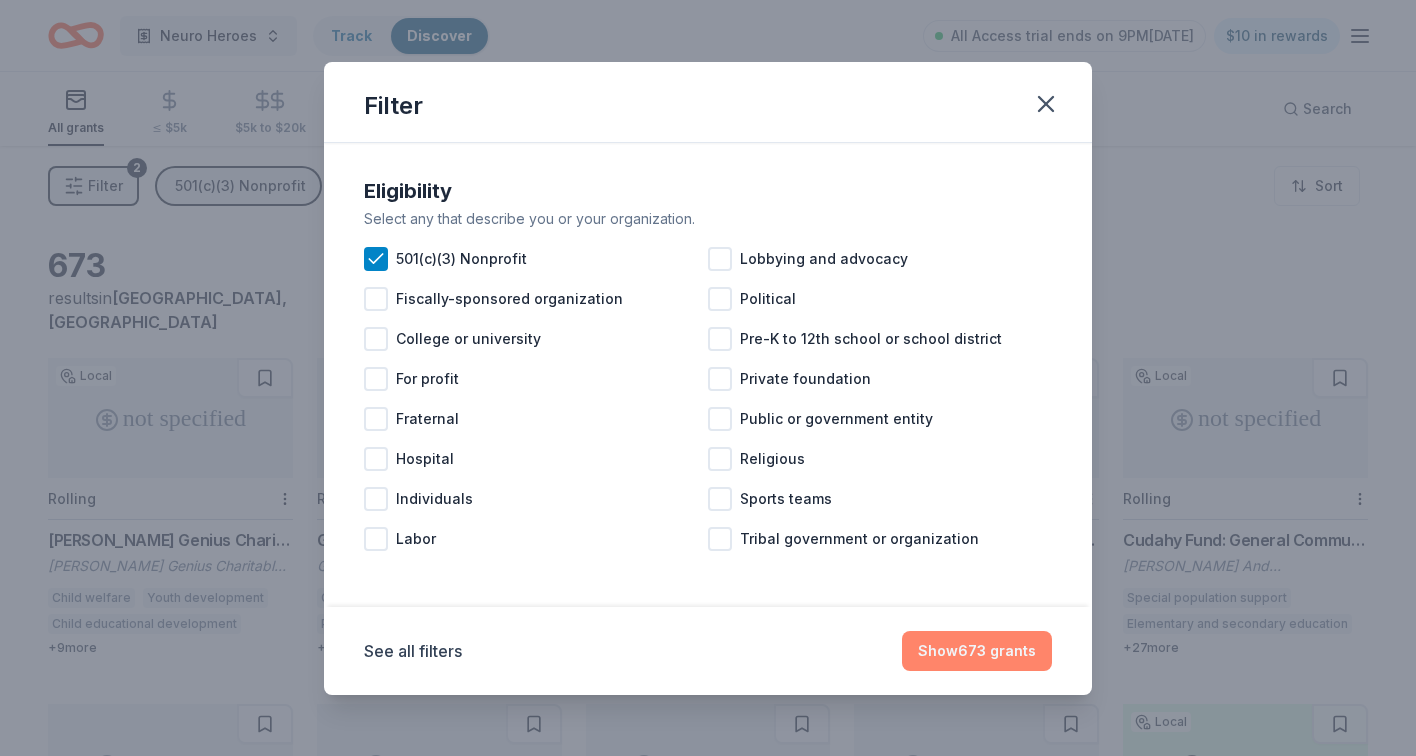 click on "Show  673   grants" at bounding box center [977, 651] 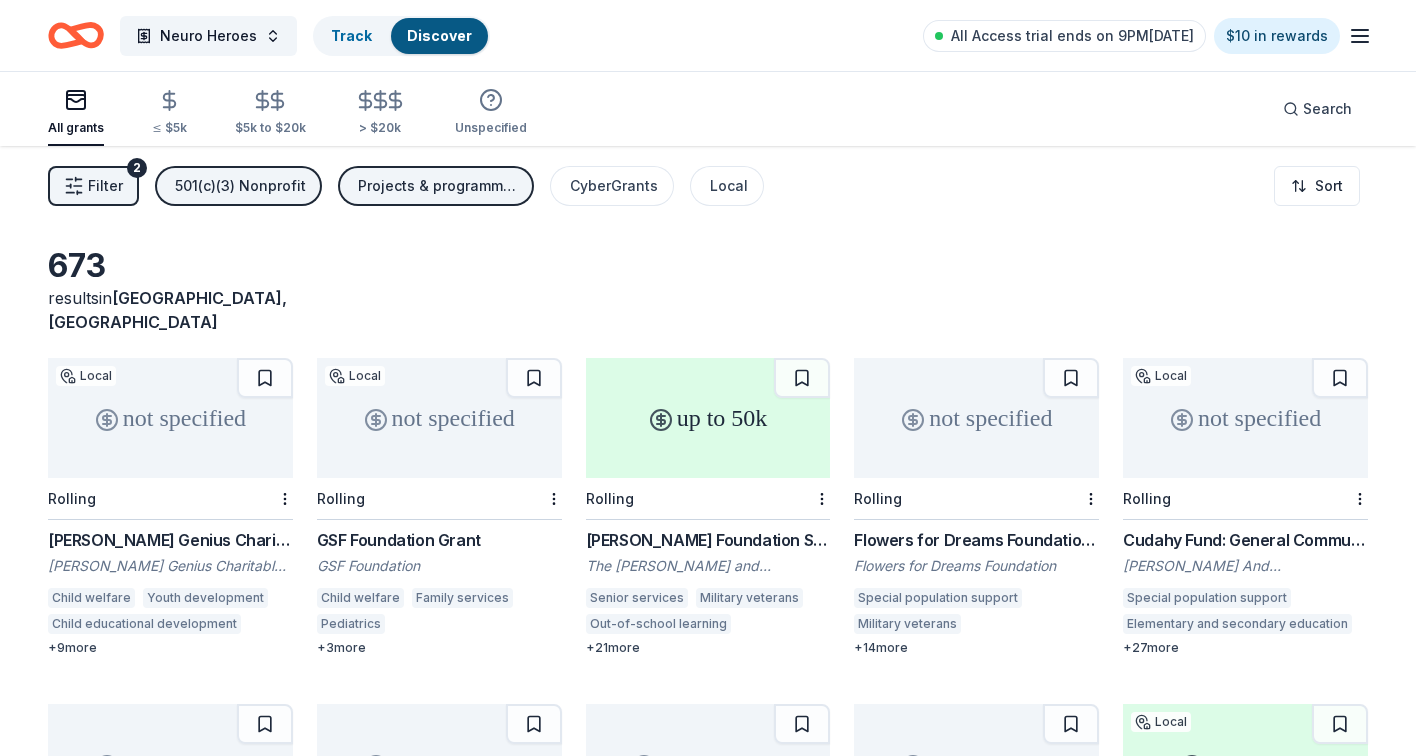 click on "Filter" at bounding box center (105, 186) 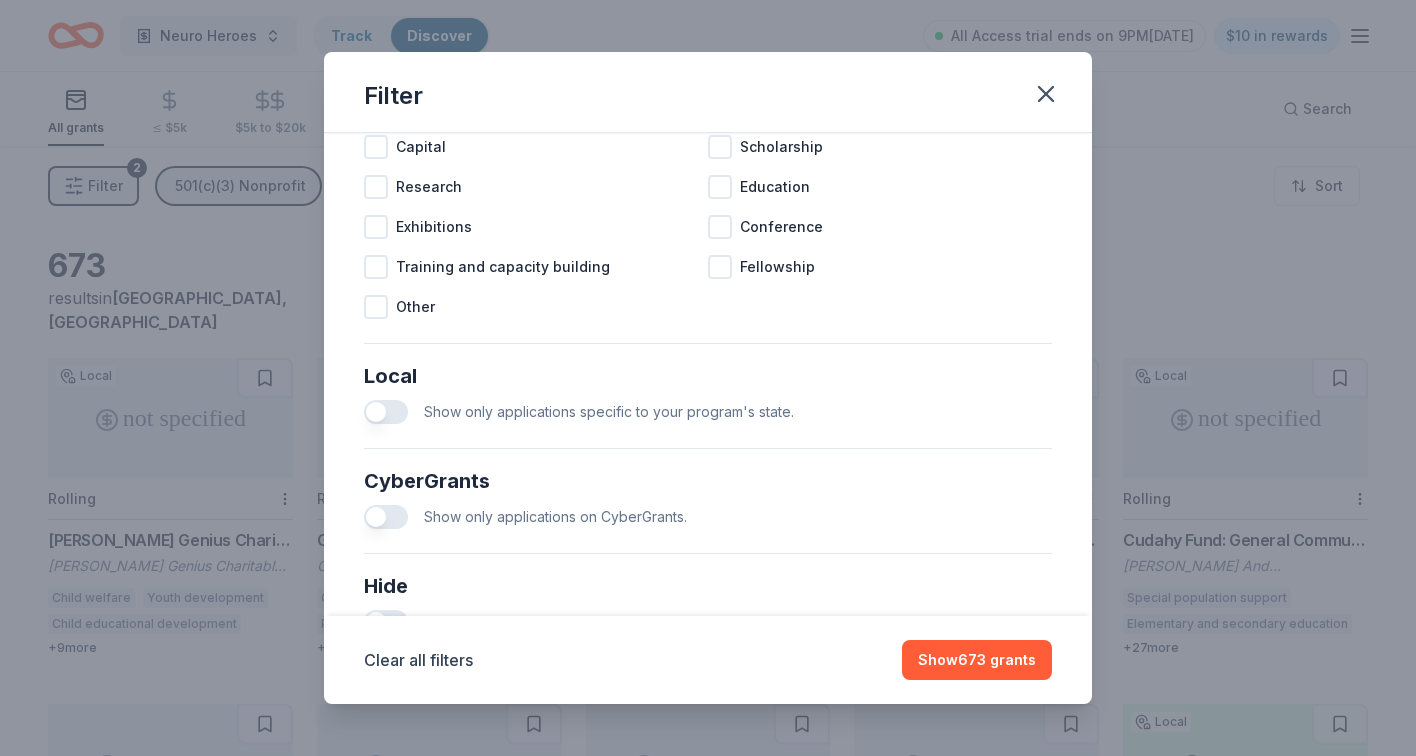 scroll, scrollTop: 1030, scrollLeft: 0, axis: vertical 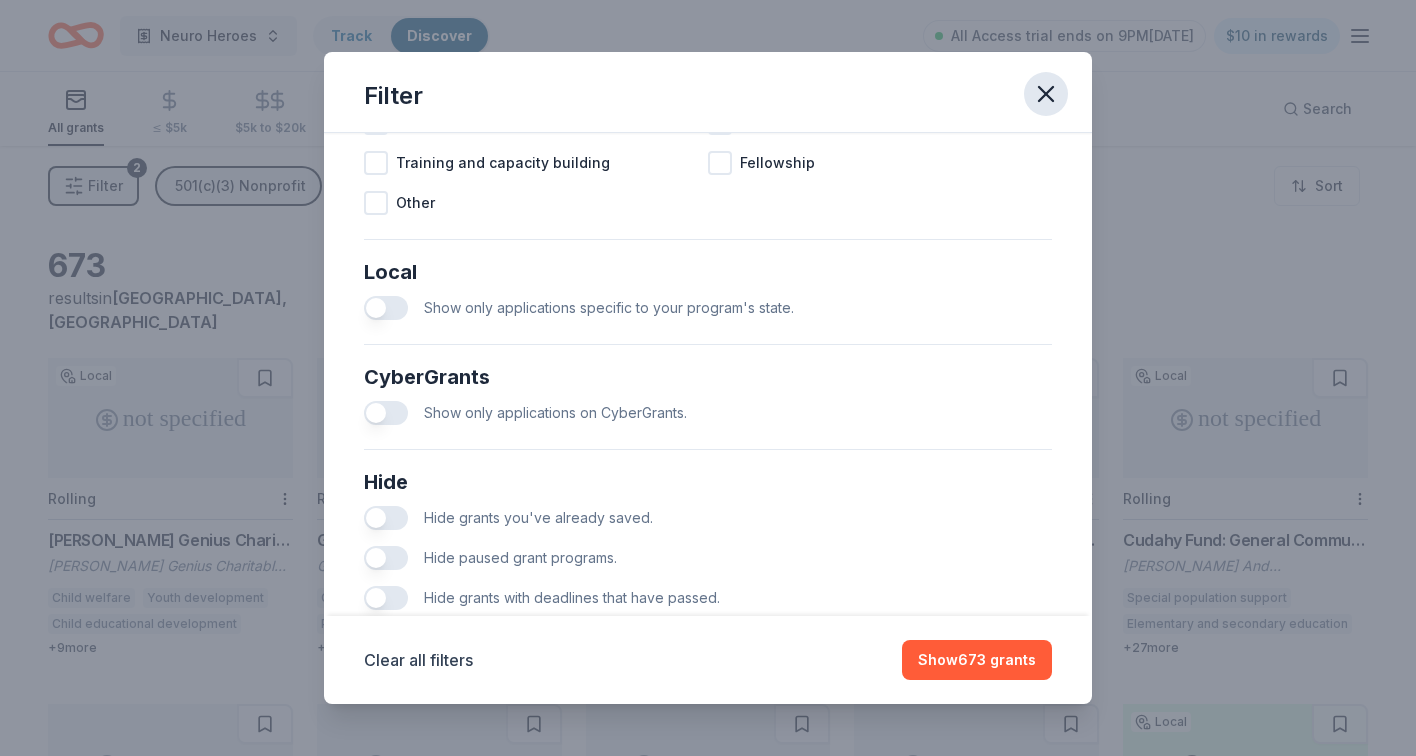 click 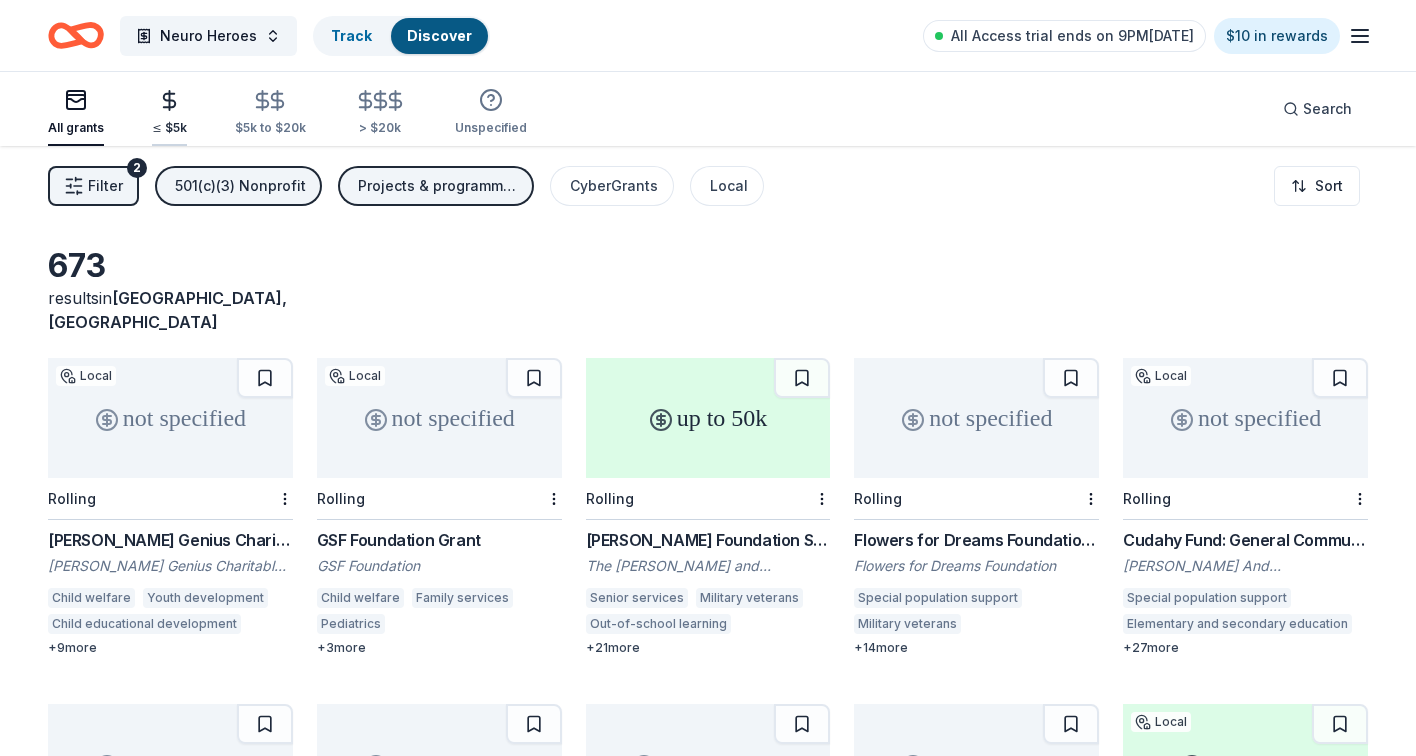 click on "≤ $5k" at bounding box center [169, 112] 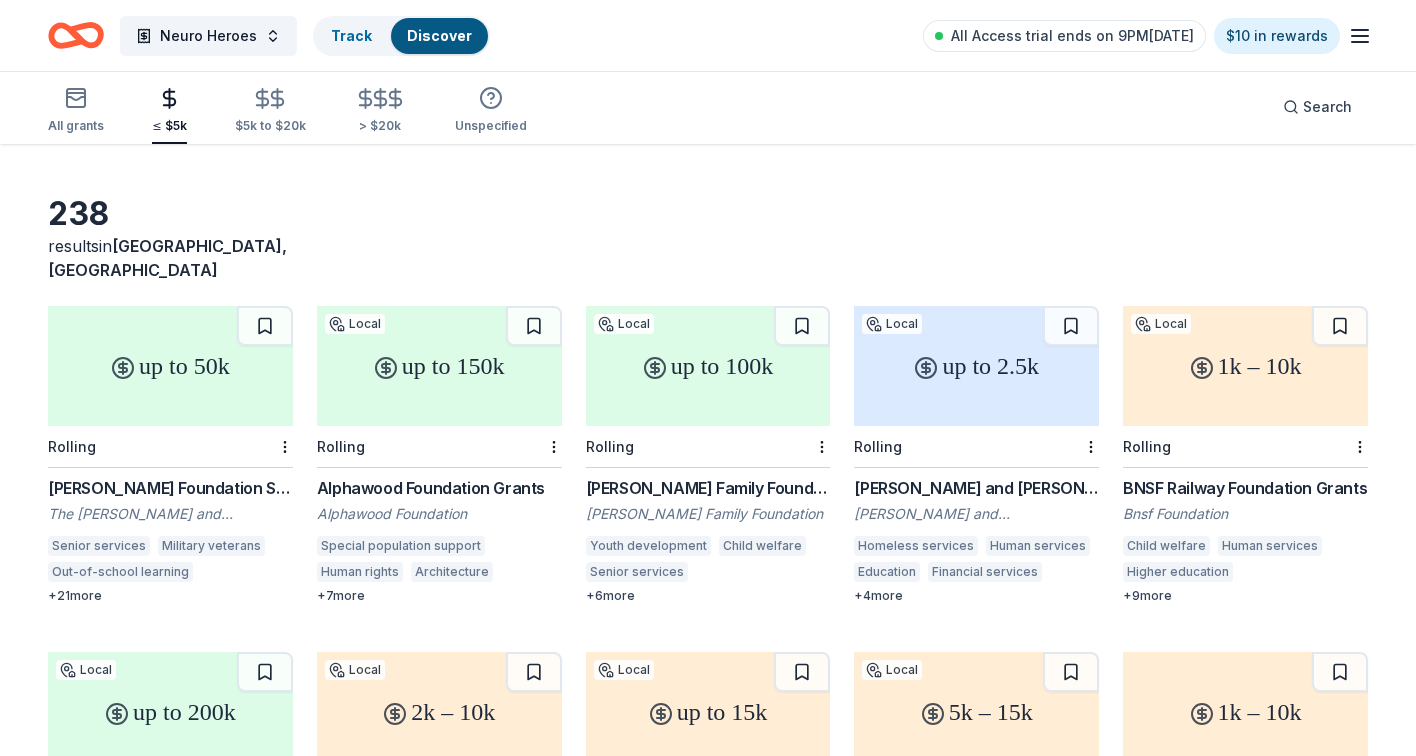 scroll, scrollTop: 56, scrollLeft: 0, axis: vertical 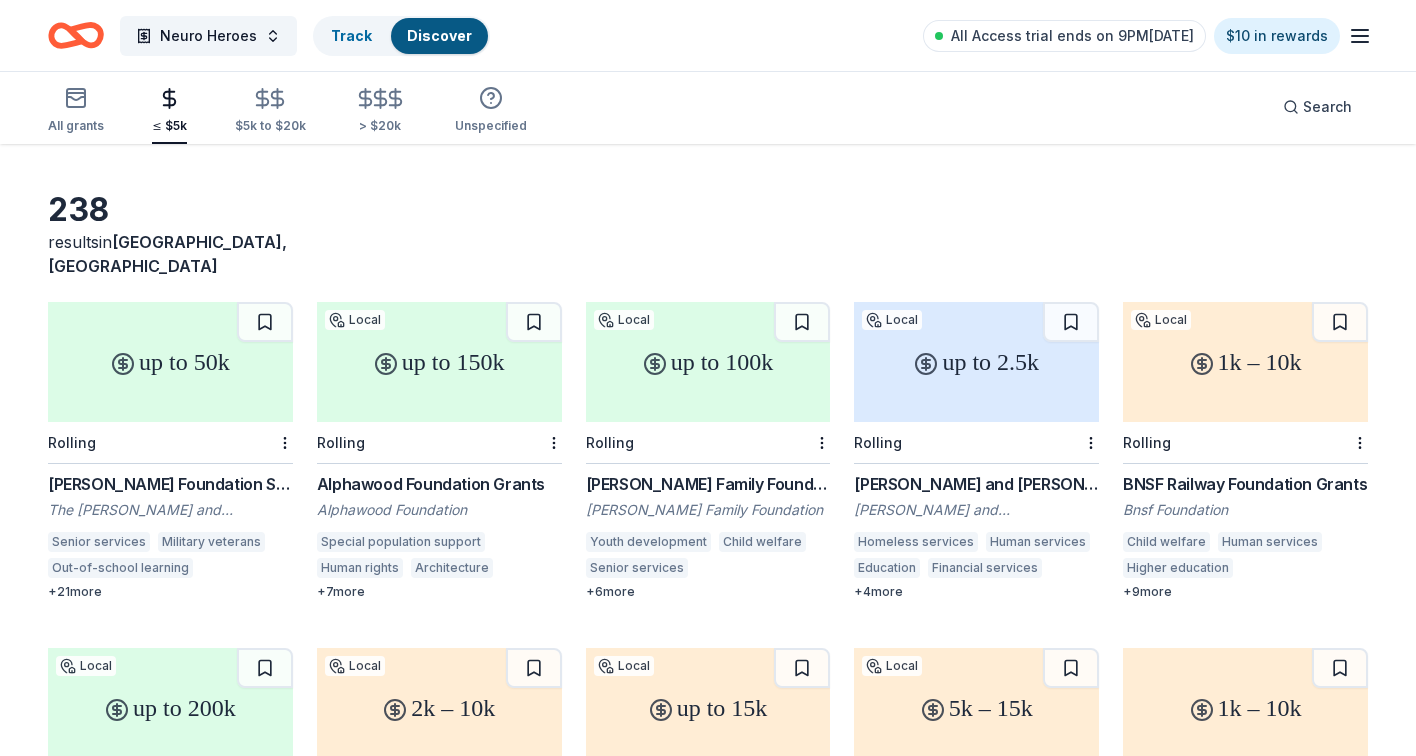 click on "up to 2.5k" at bounding box center [976, 362] 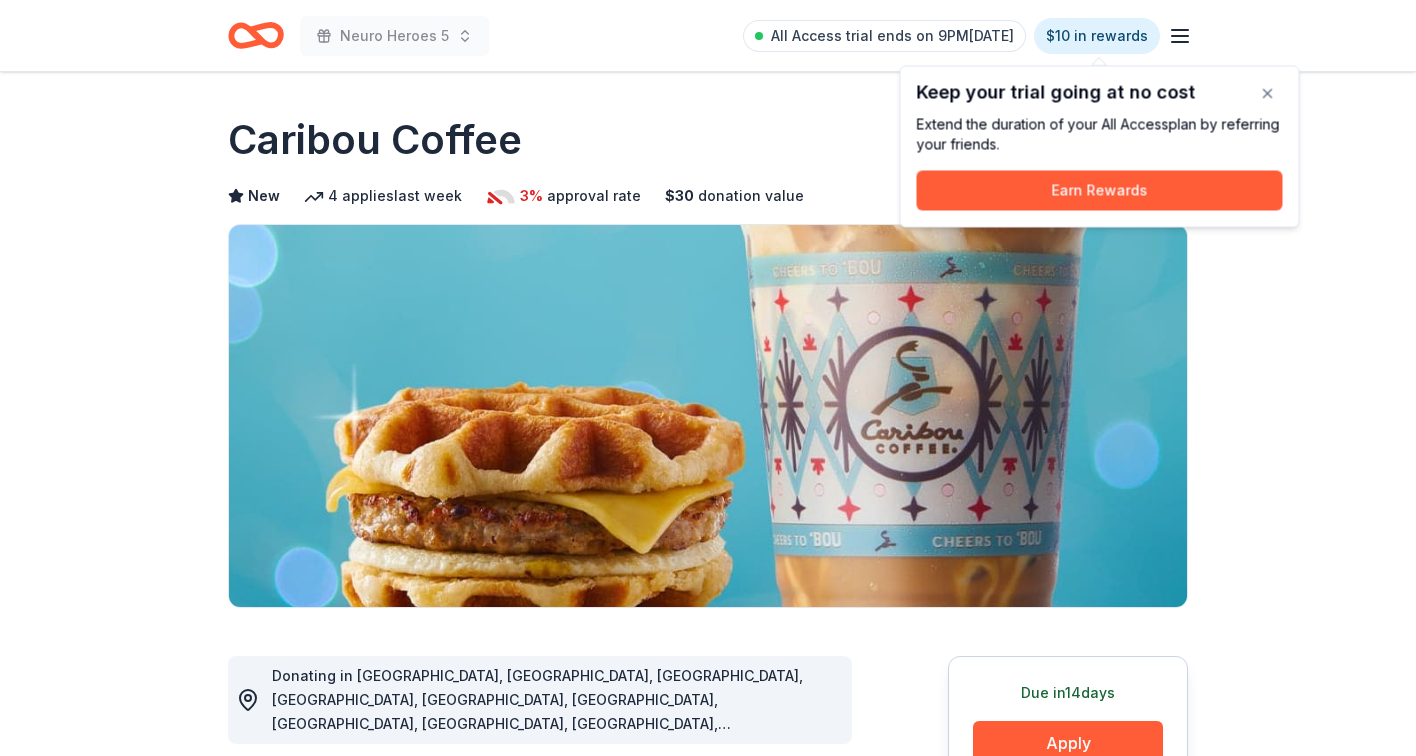 scroll, scrollTop: 0, scrollLeft: 0, axis: both 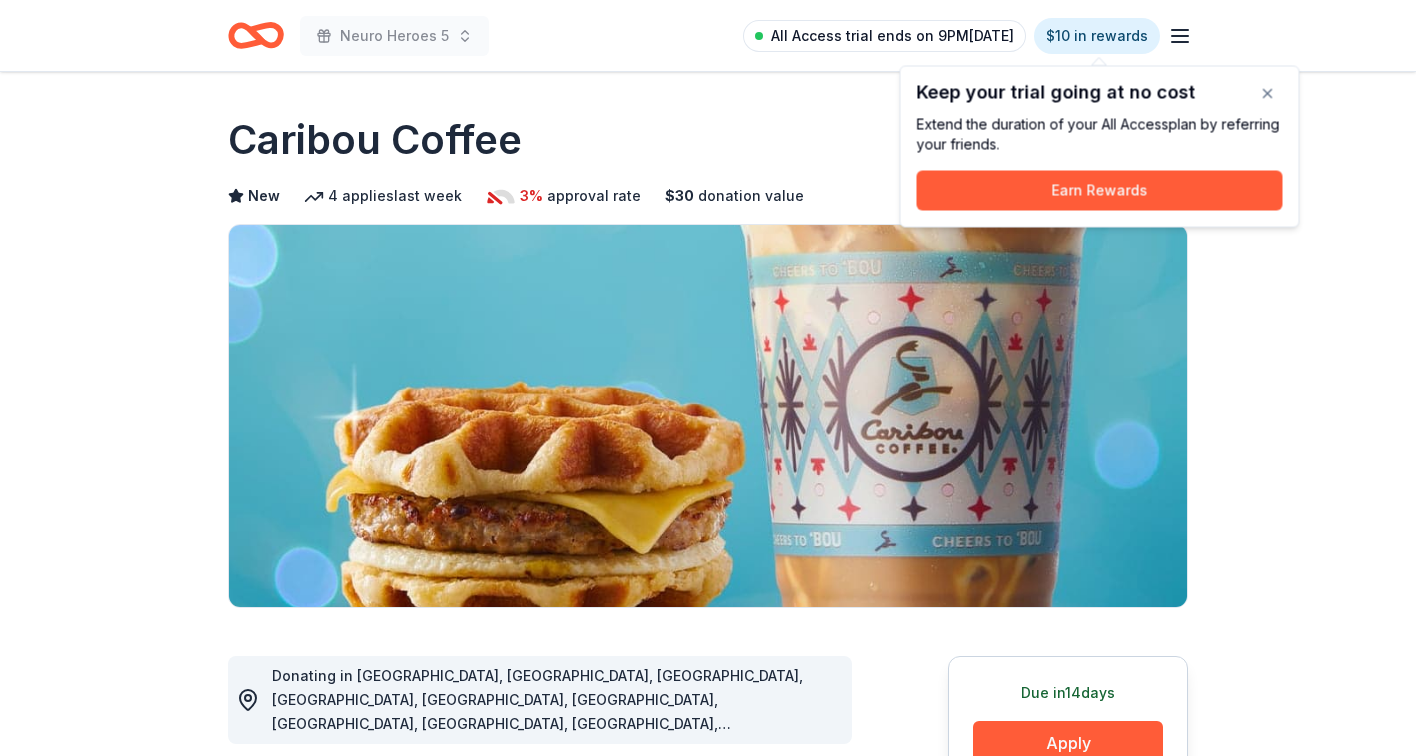 click on "All Access trial ends on 9PM, 7/13" at bounding box center [892, 36] 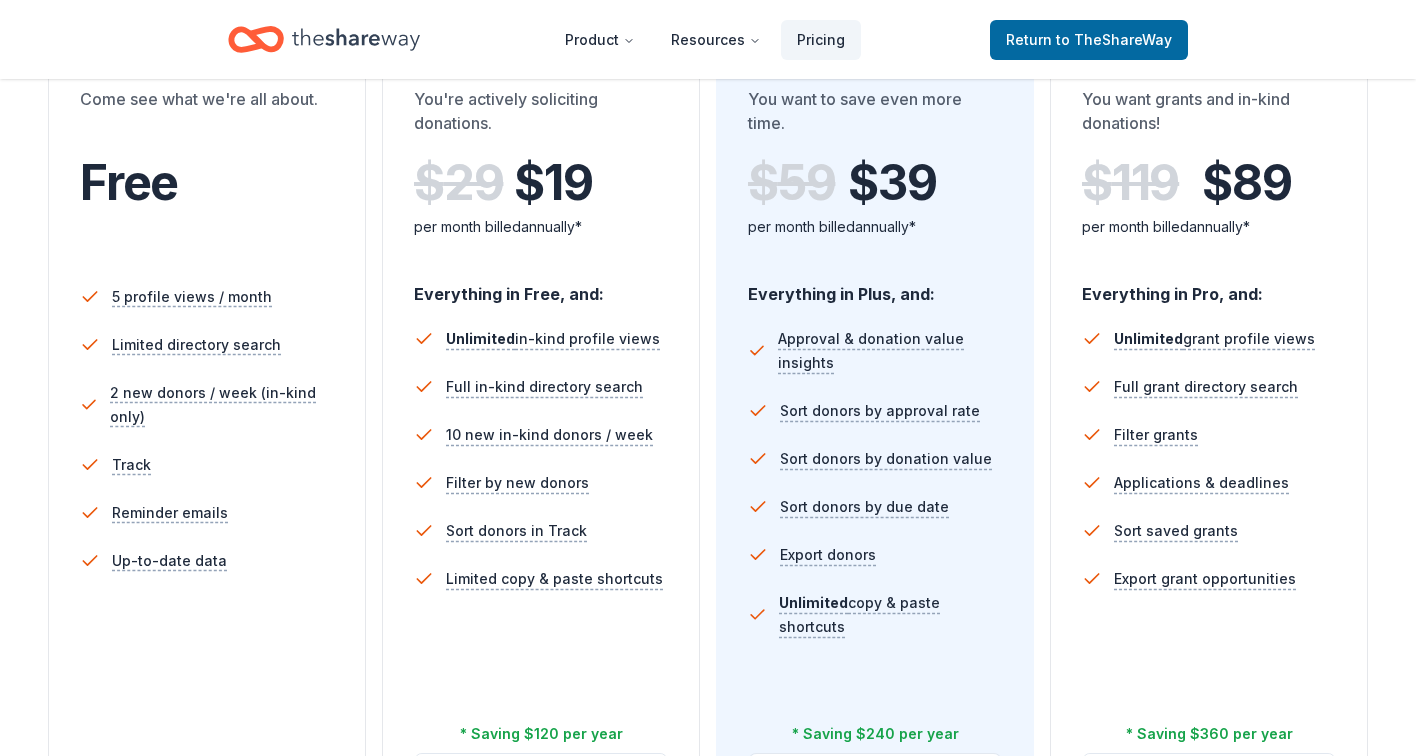 scroll, scrollTop: 891, scrollLeft: 0, axis: vertical 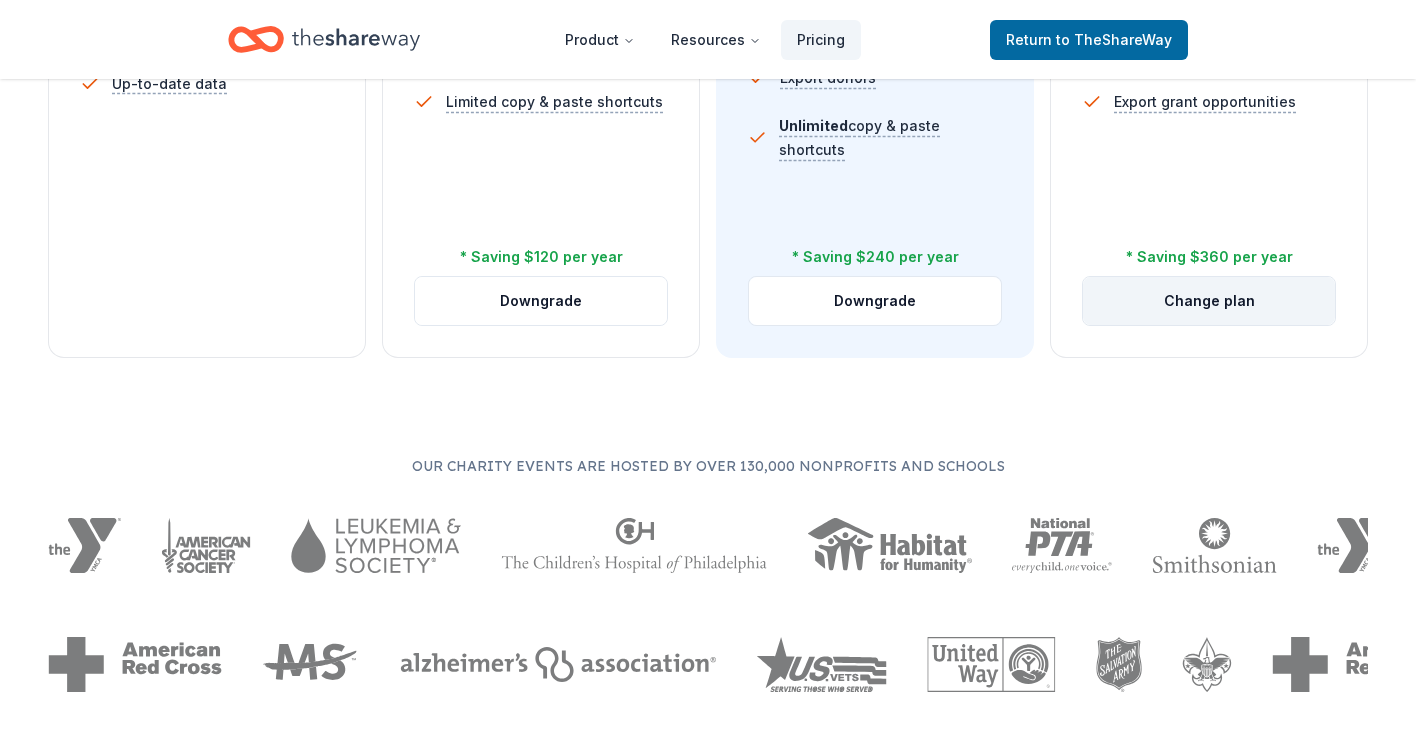 click on "Change plan" at bounding box center (1209, 301) 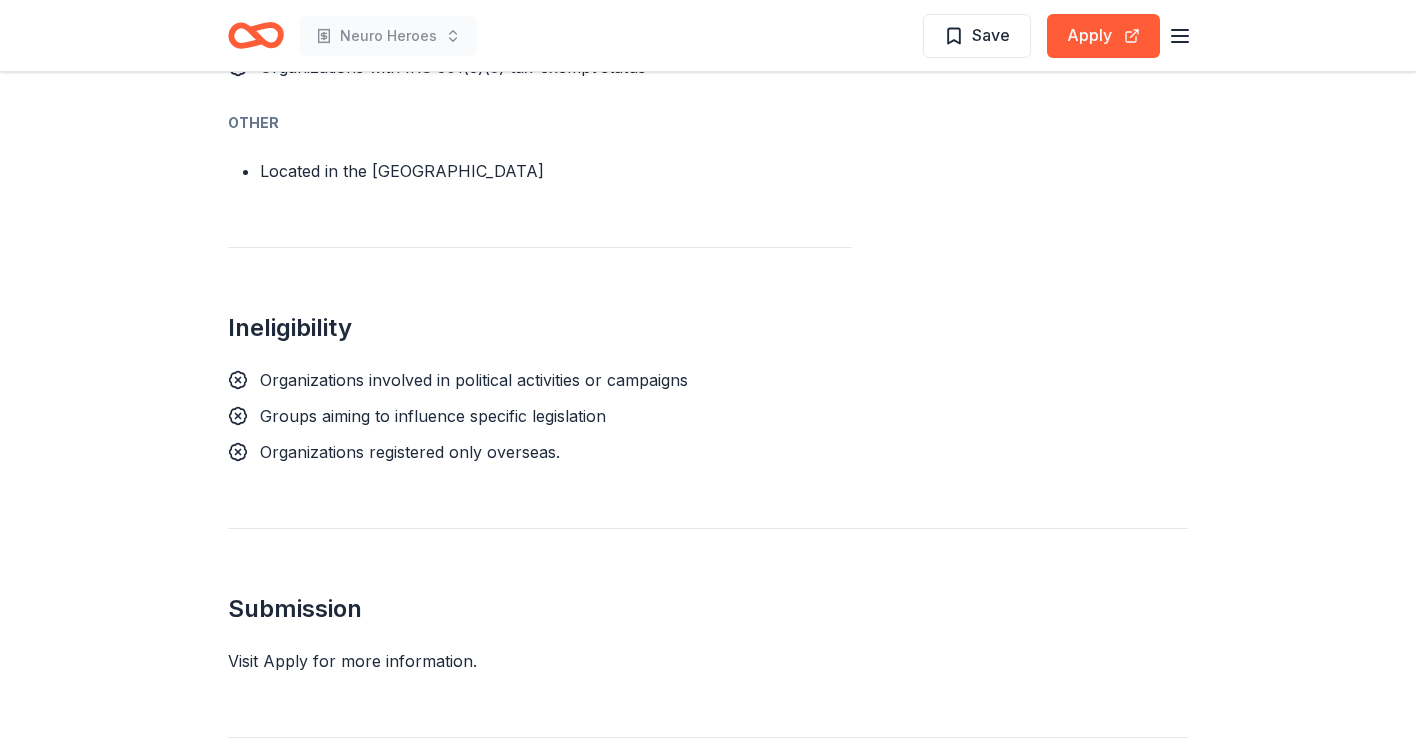 scroll, scrollTop: 1057, scrollLeft: 0, axis: vertical 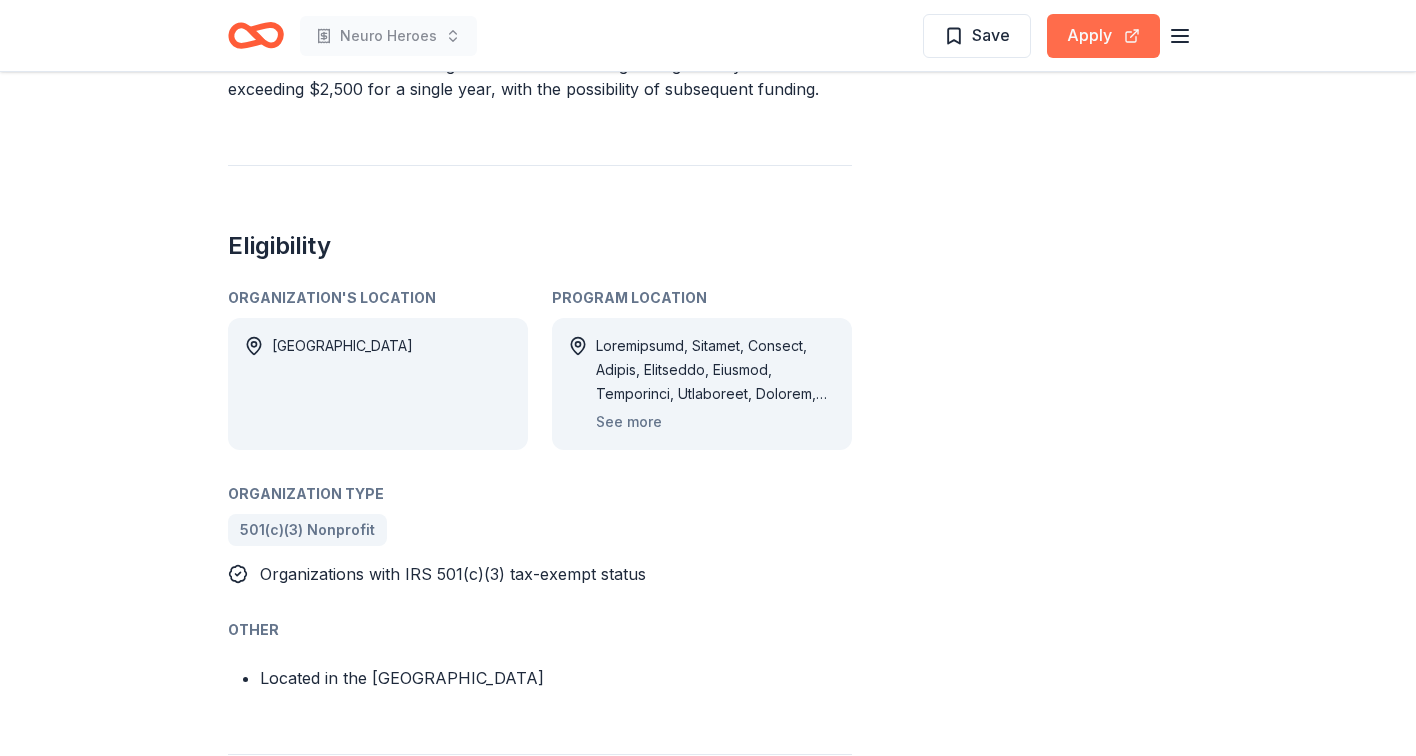 click on "Apply" at bounding box center [1103, 36] 